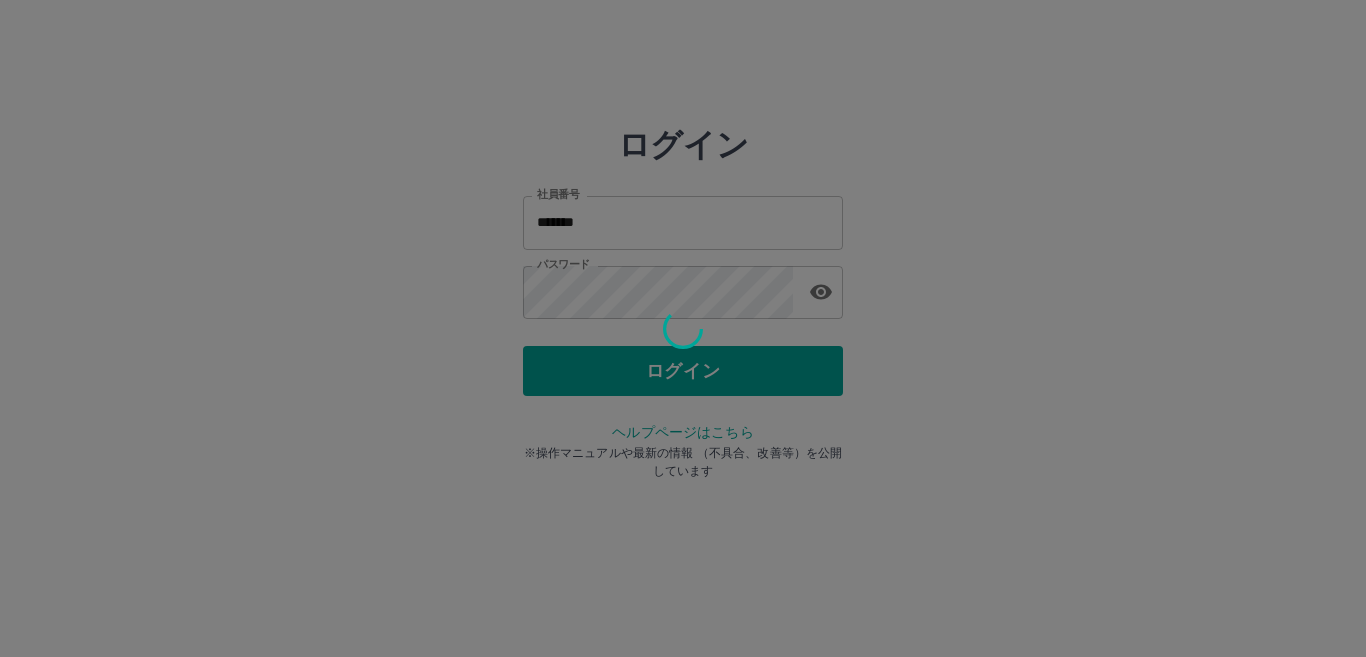 scroll, scrollTop: 0, scrollLeft: 0, axis: both 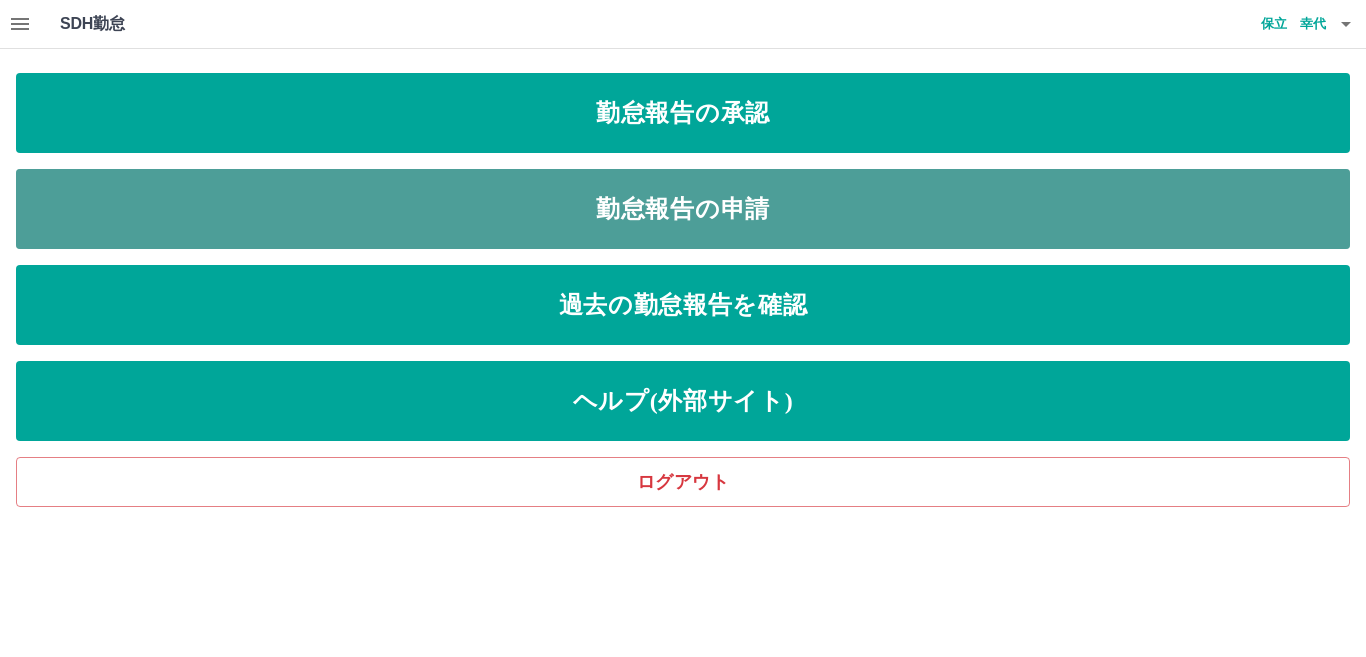 click on "勤怠報告の申請" at bounding box center [683, 209] 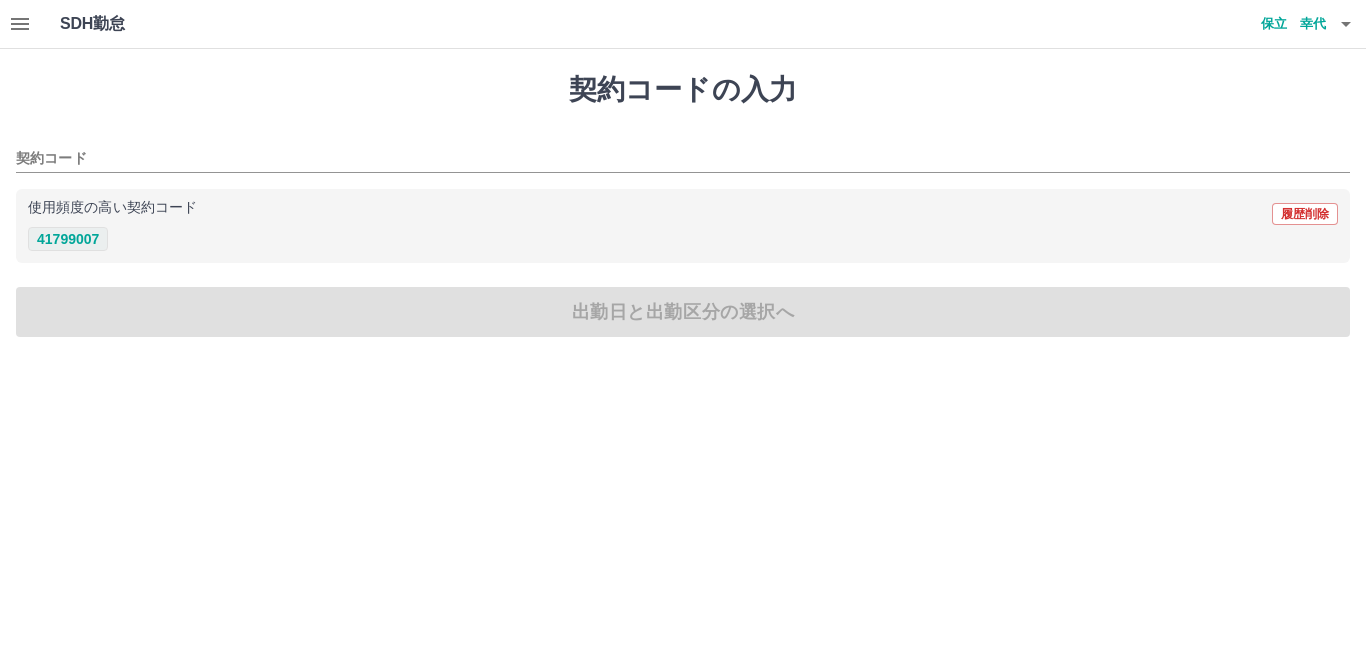 click on "41799007" at bounding box center [68, 239] 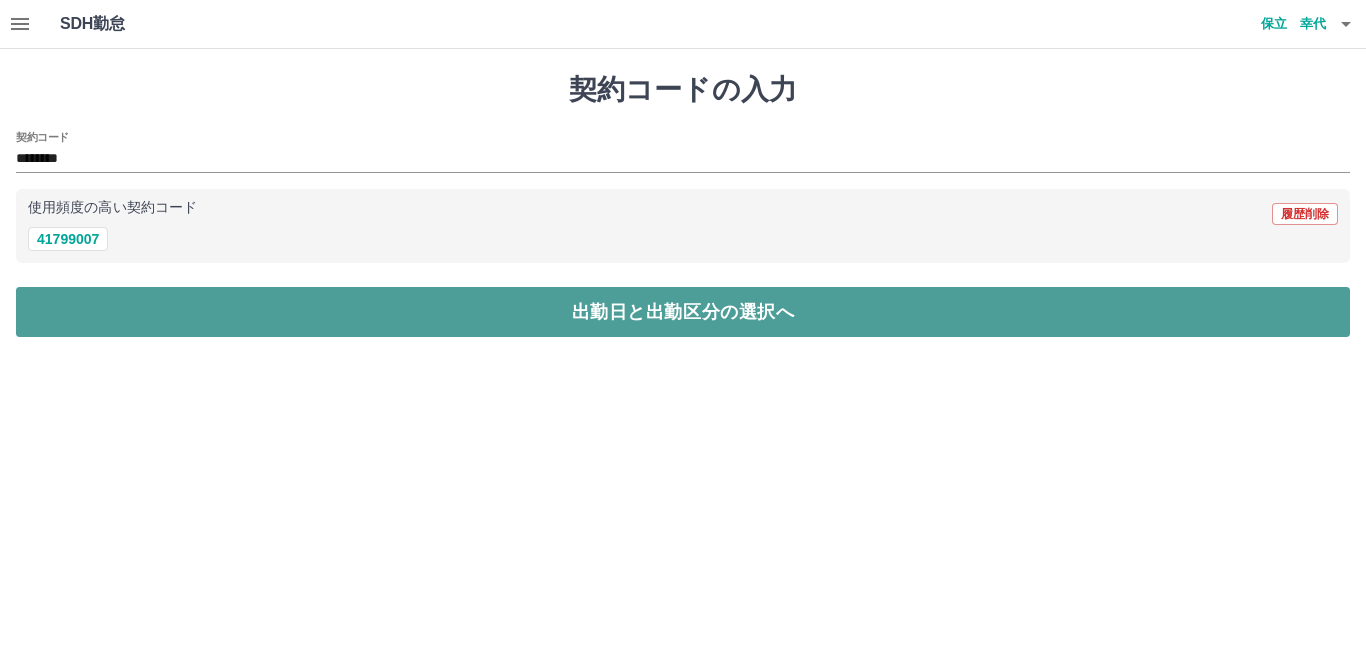 click on "出勤日と出勤区分の選択へ" at bounding box center (683, 312) 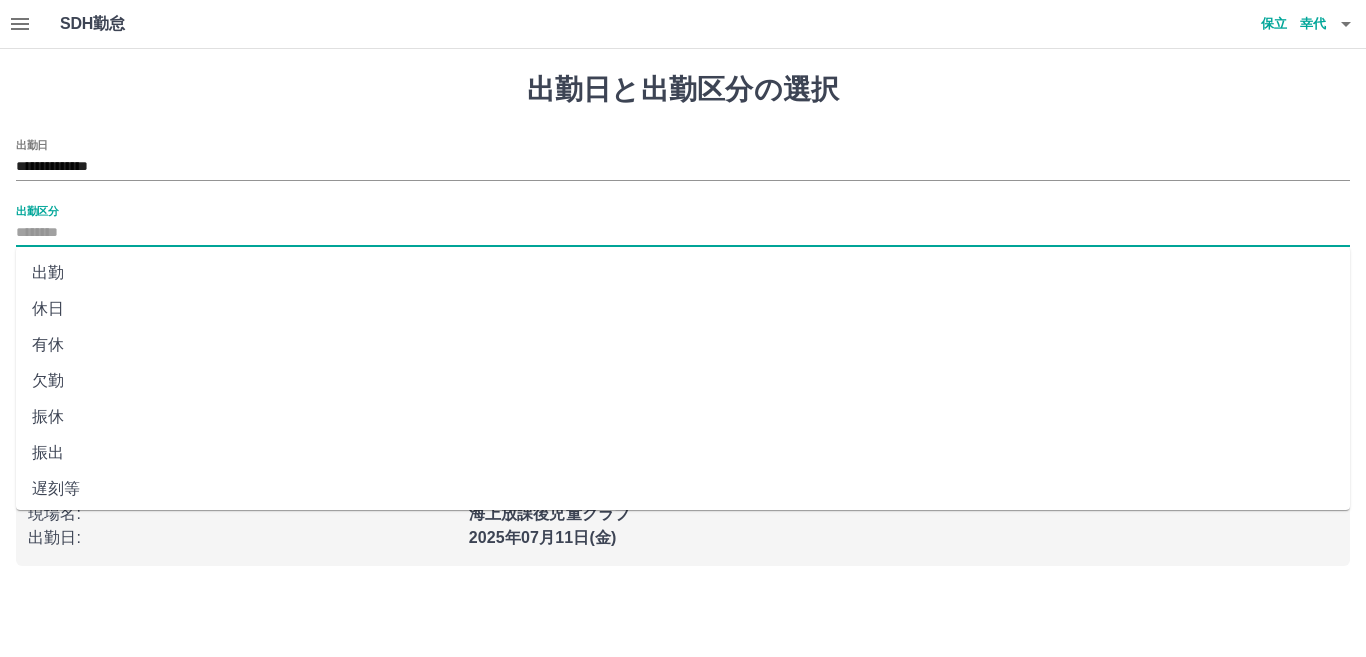 click on "出勤区分" at bounding box center (683, 233) 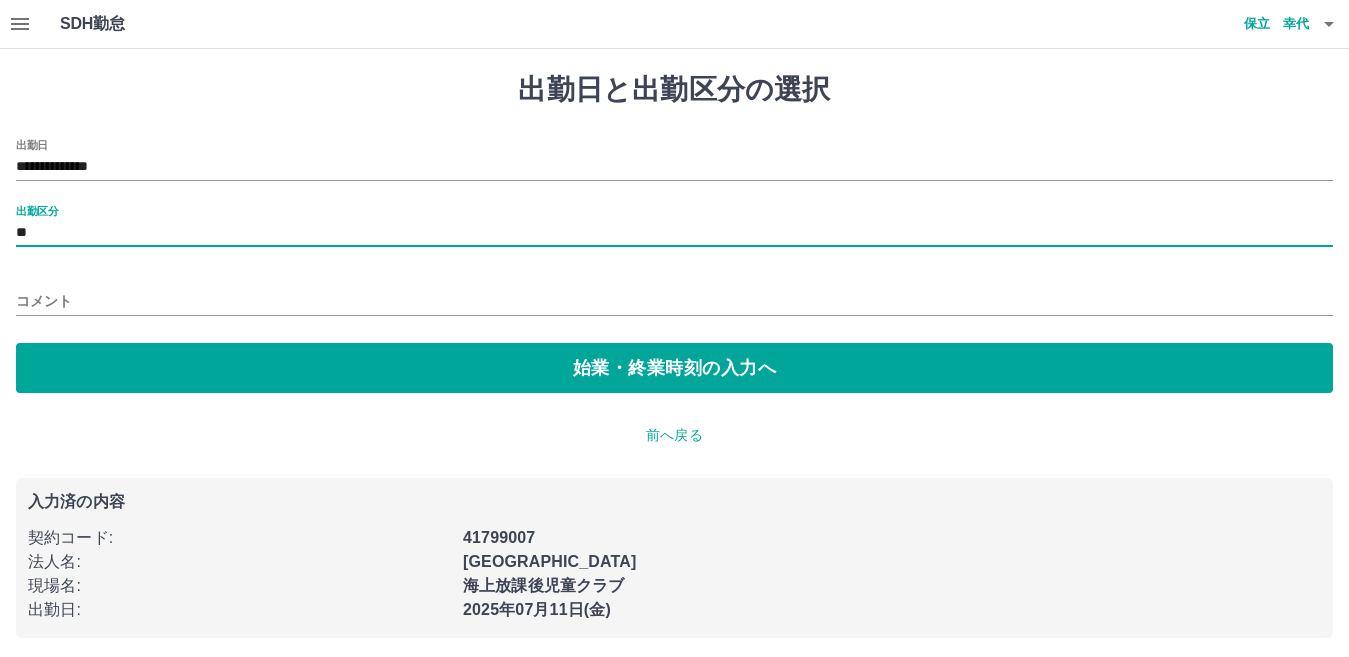 click on "コメント" at bounding box center [674, 301] 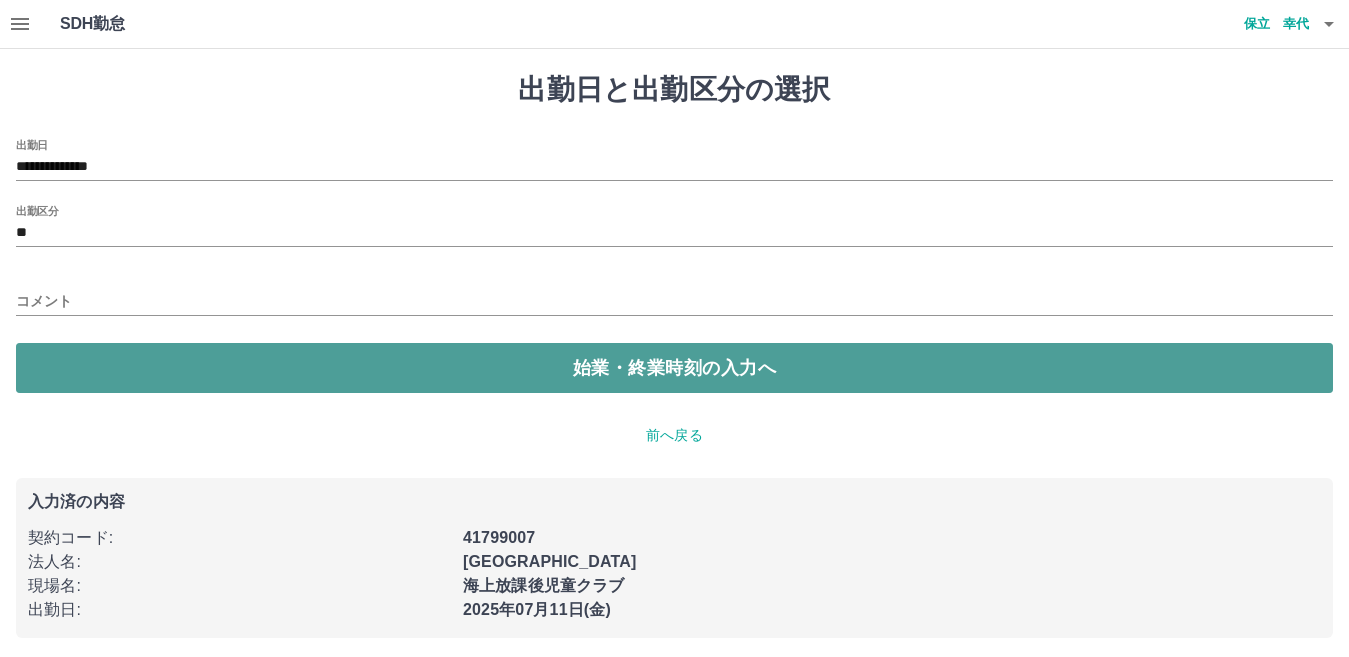 click on "始業・終業時刻の入力へ" at bounding box center (674, 368) 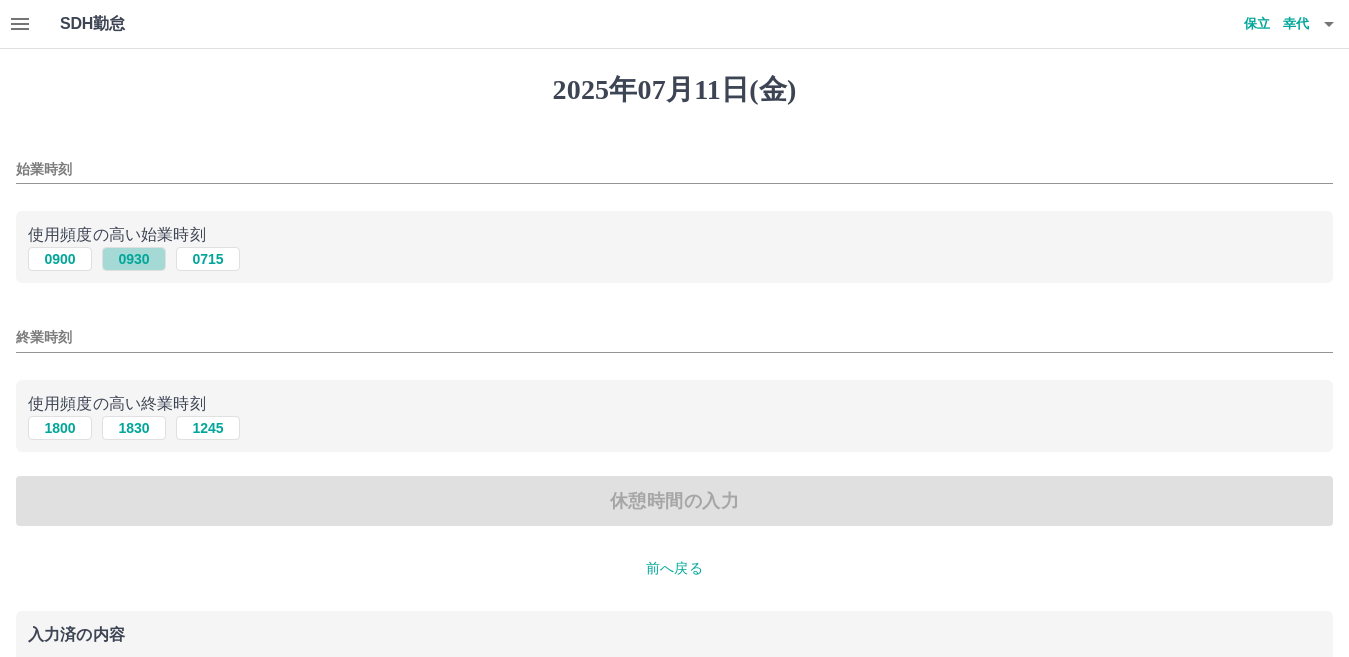 click on "0930" at bounding box center [134, 259] 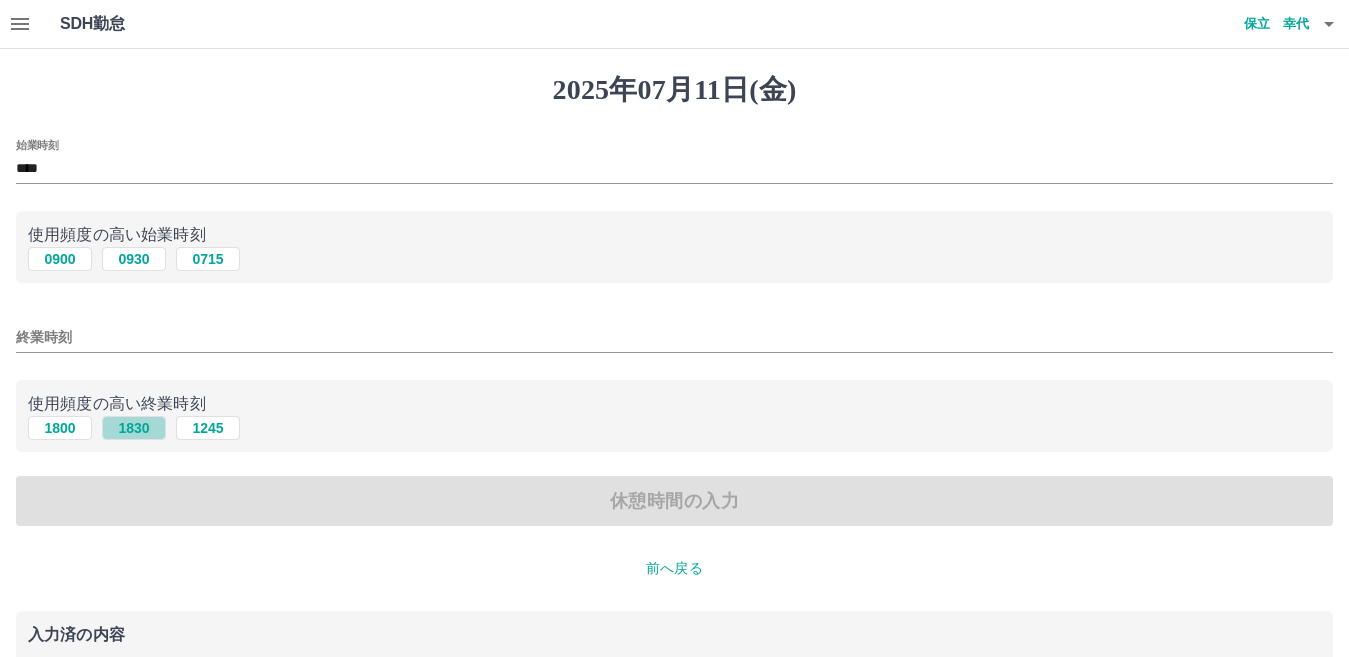 click on "1830" at bounding box center (134, 428) 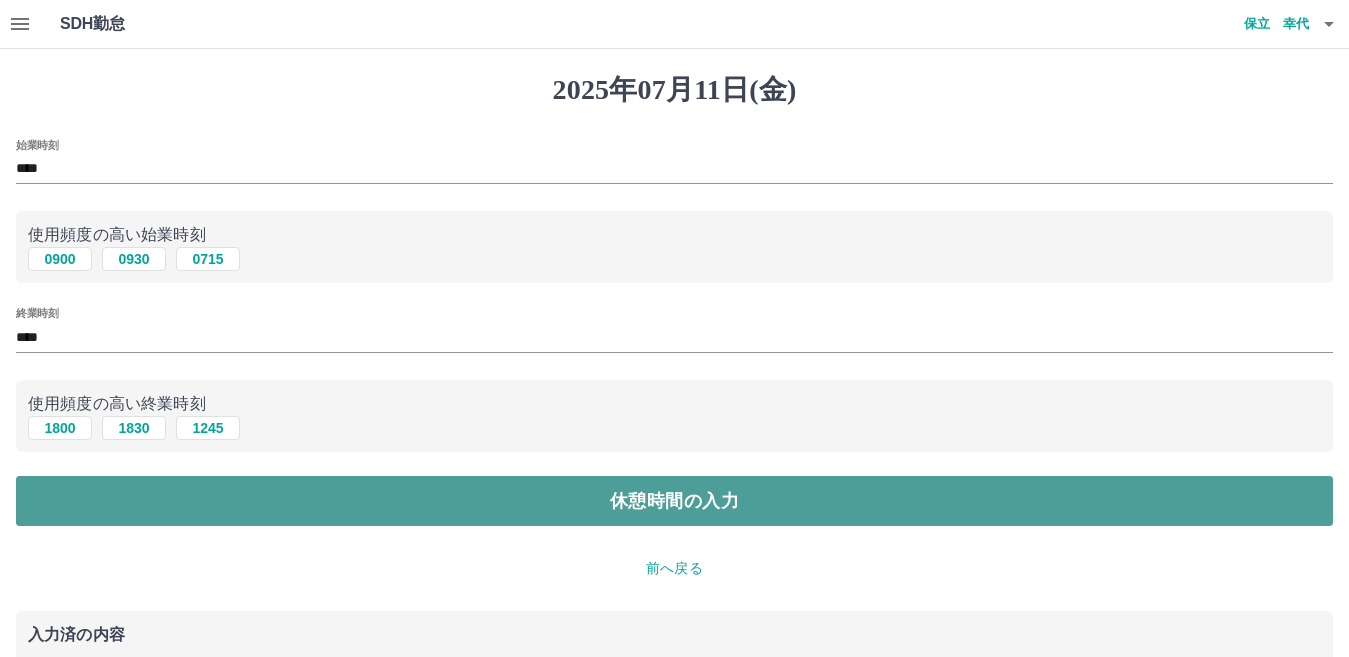 click on "休憩時間の入力" at bounding box center [674, 501] 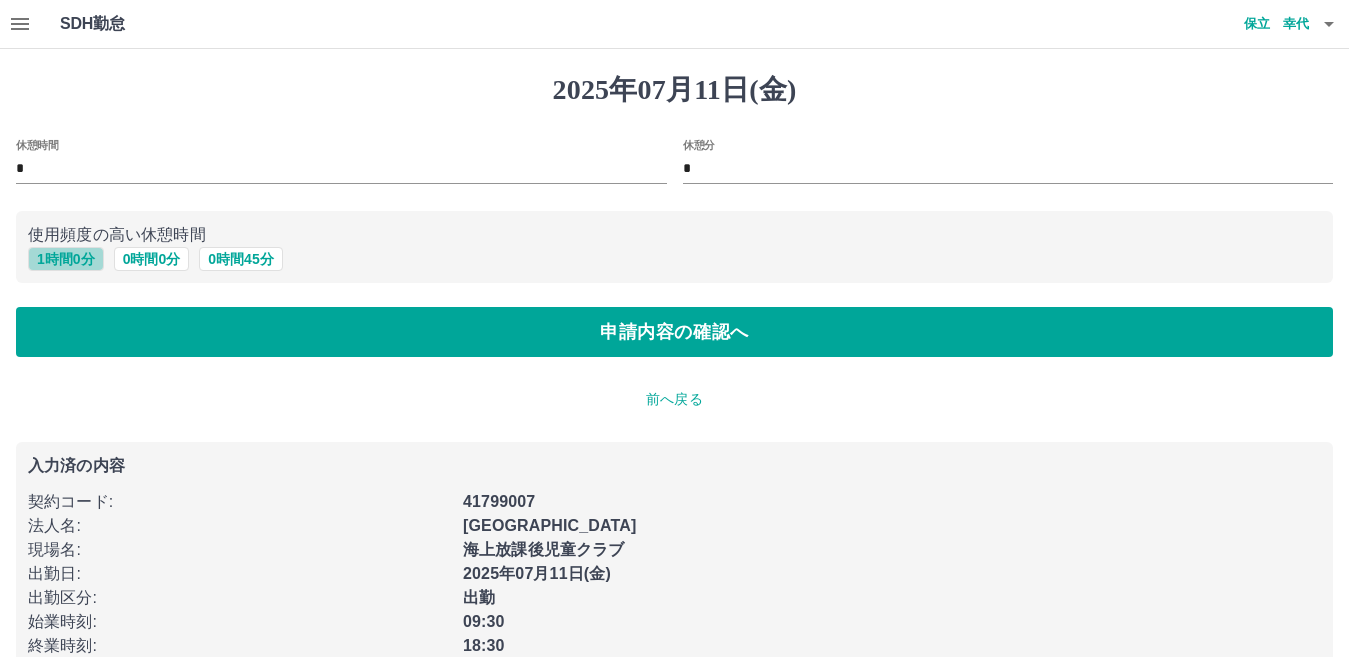 click on "1 時間 0 分" at bounding box center (66, 259) 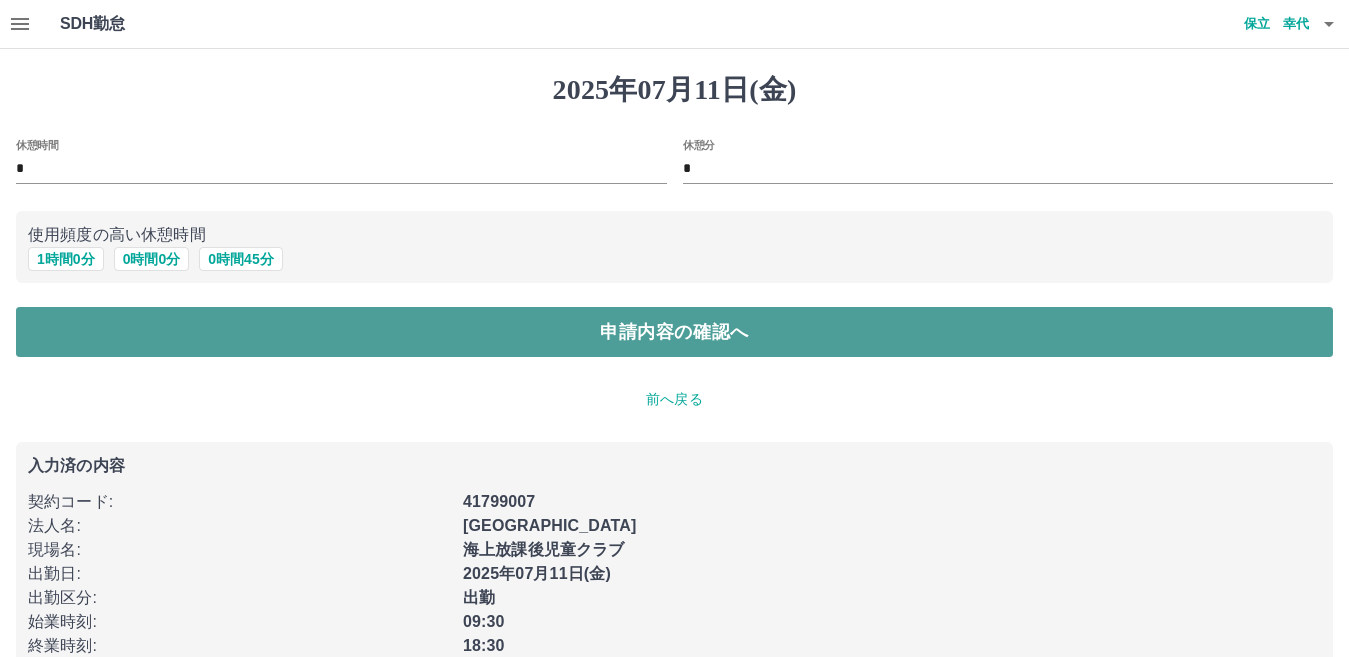 click on "申請内容の確認へ" at bounding box center [674, 332] 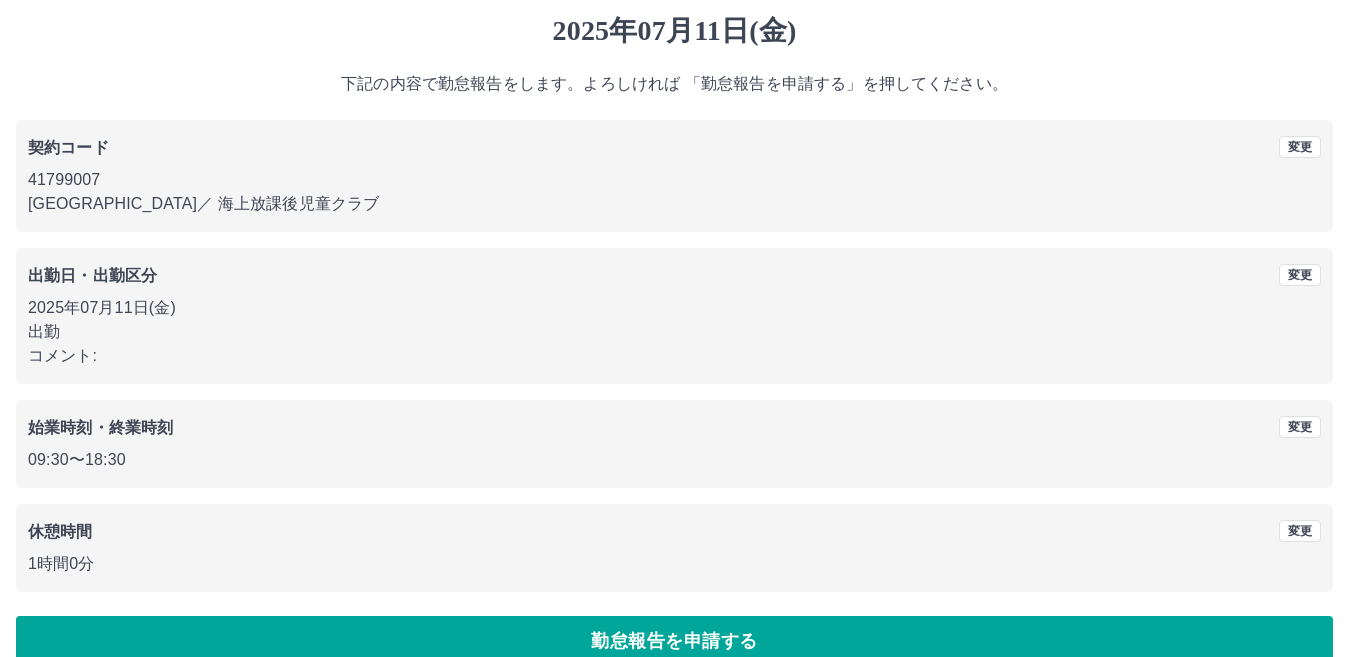scroll, scrollTop: 92, scrollLeft: 0, axis: vertical 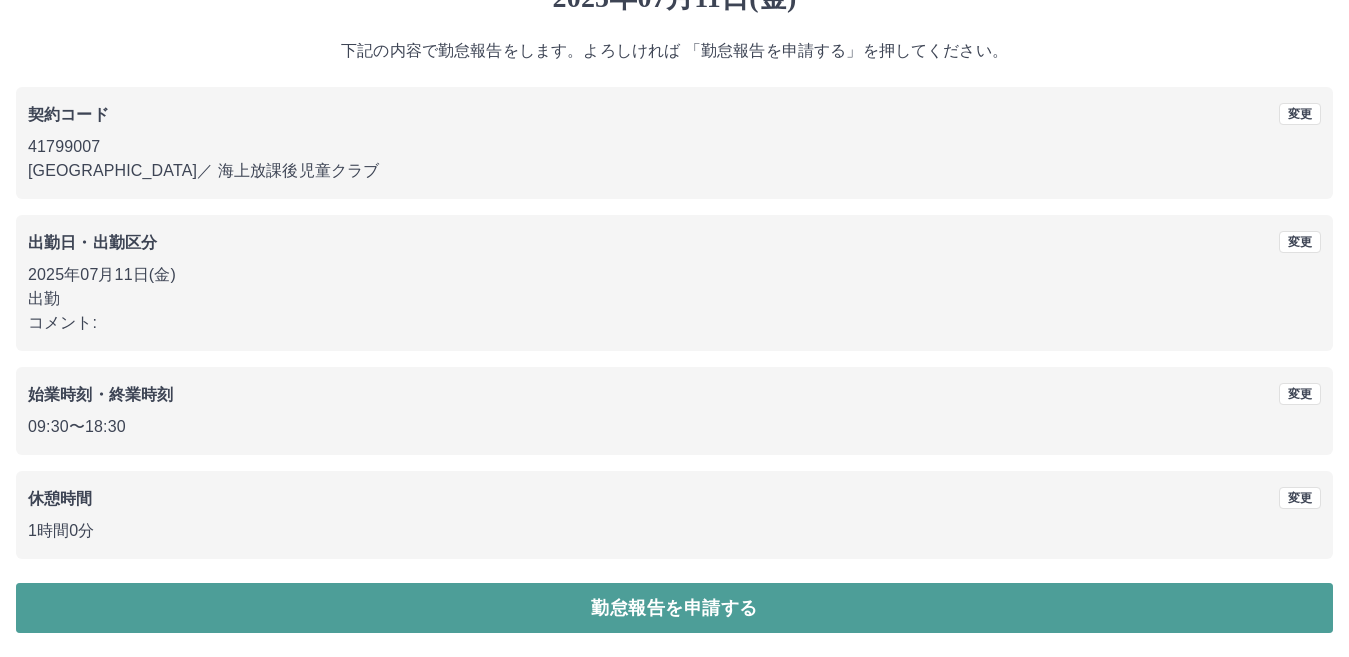 click on "勤怠報告を申請する" at bounding box center [674, 608] 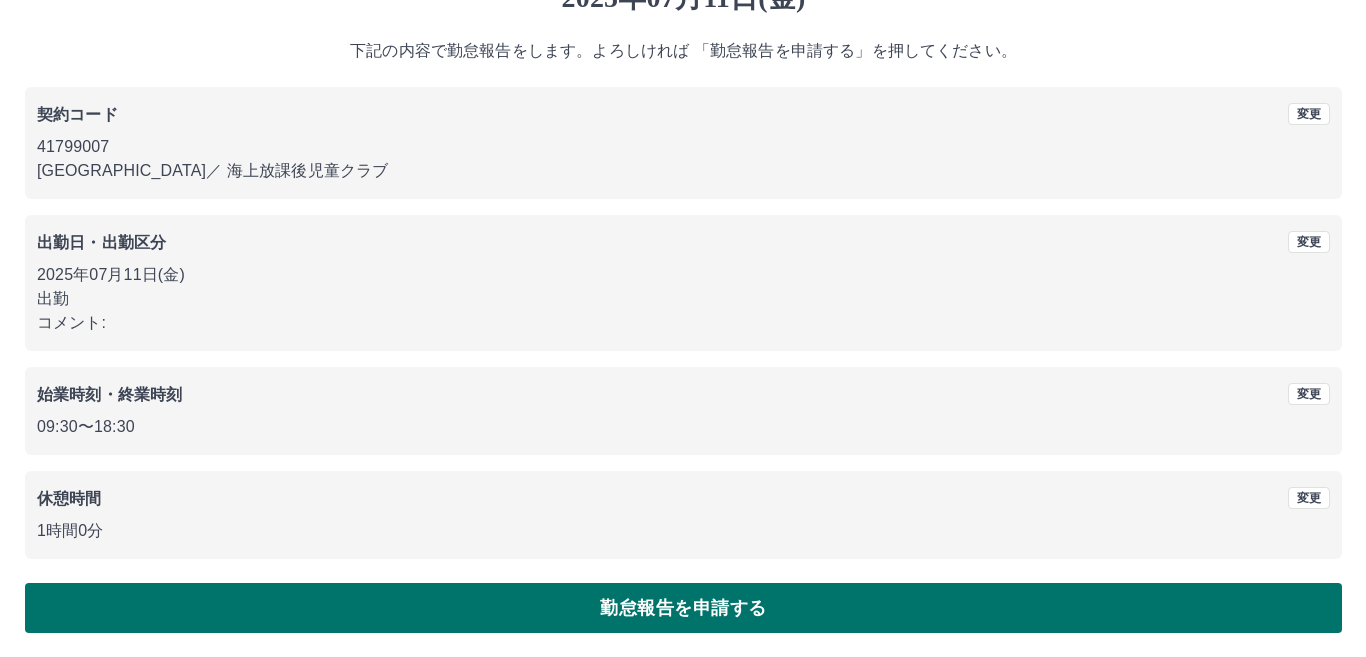 scroll, scrollTop: 0, scrollLeft: 0, axis: both 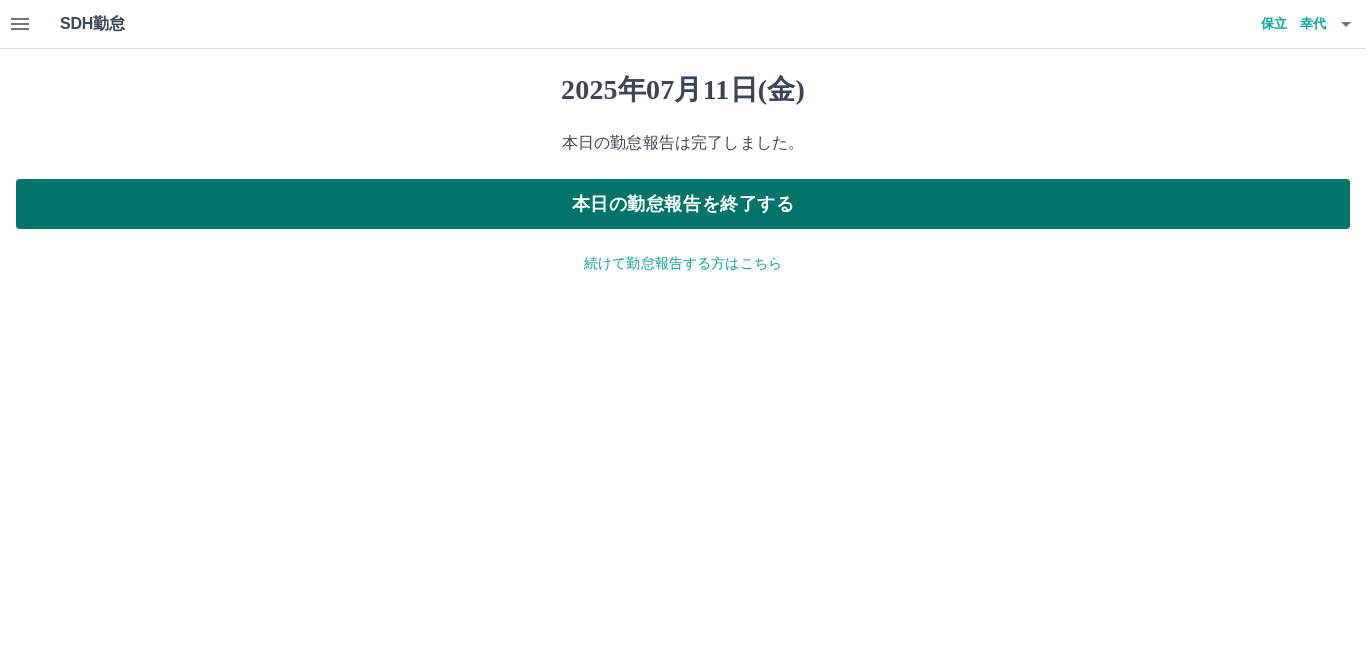 click on "本日の勤怠報告を終了する" at bounding box center (683, 204) 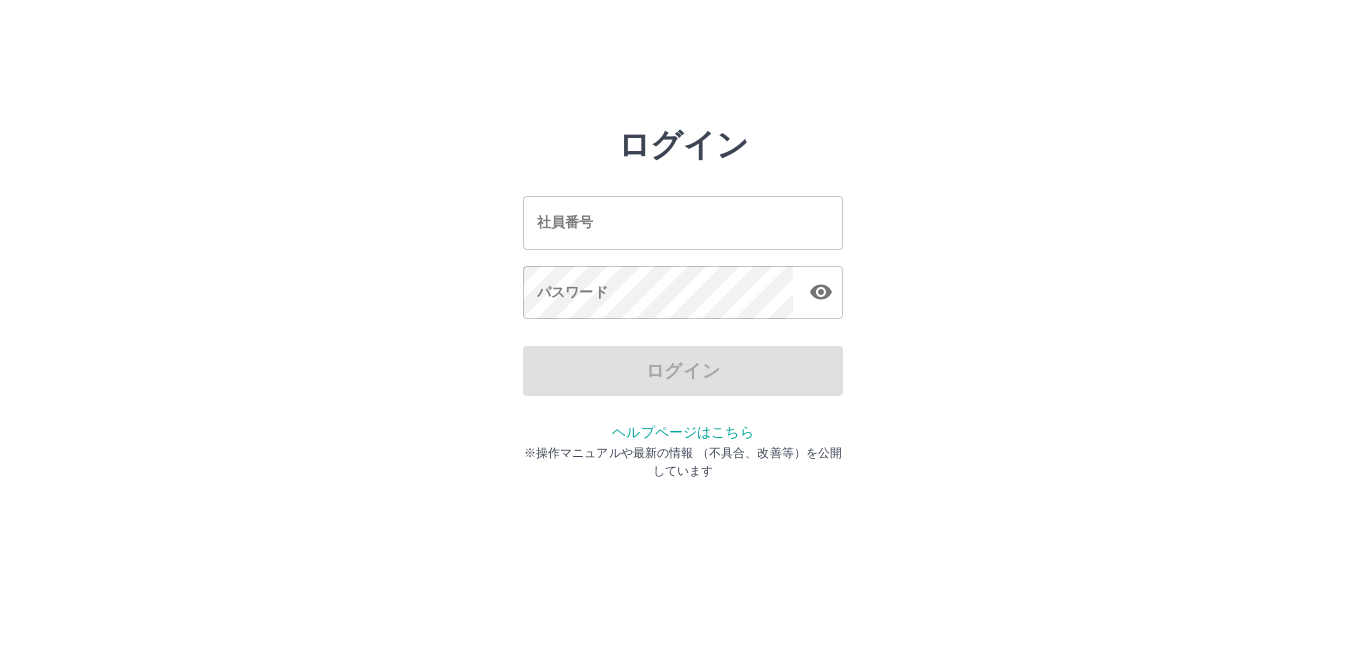 scroll, scrollTop: 0, scrollLeft: 0, axis: both 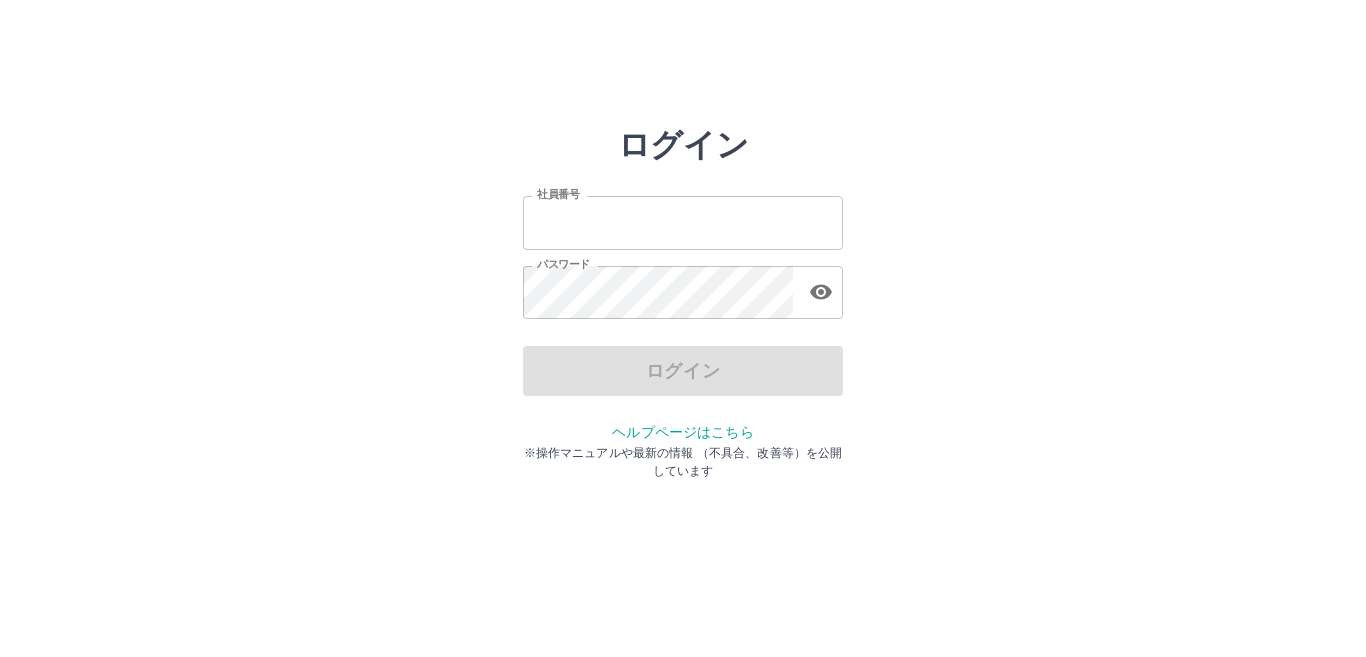 type on "*******" 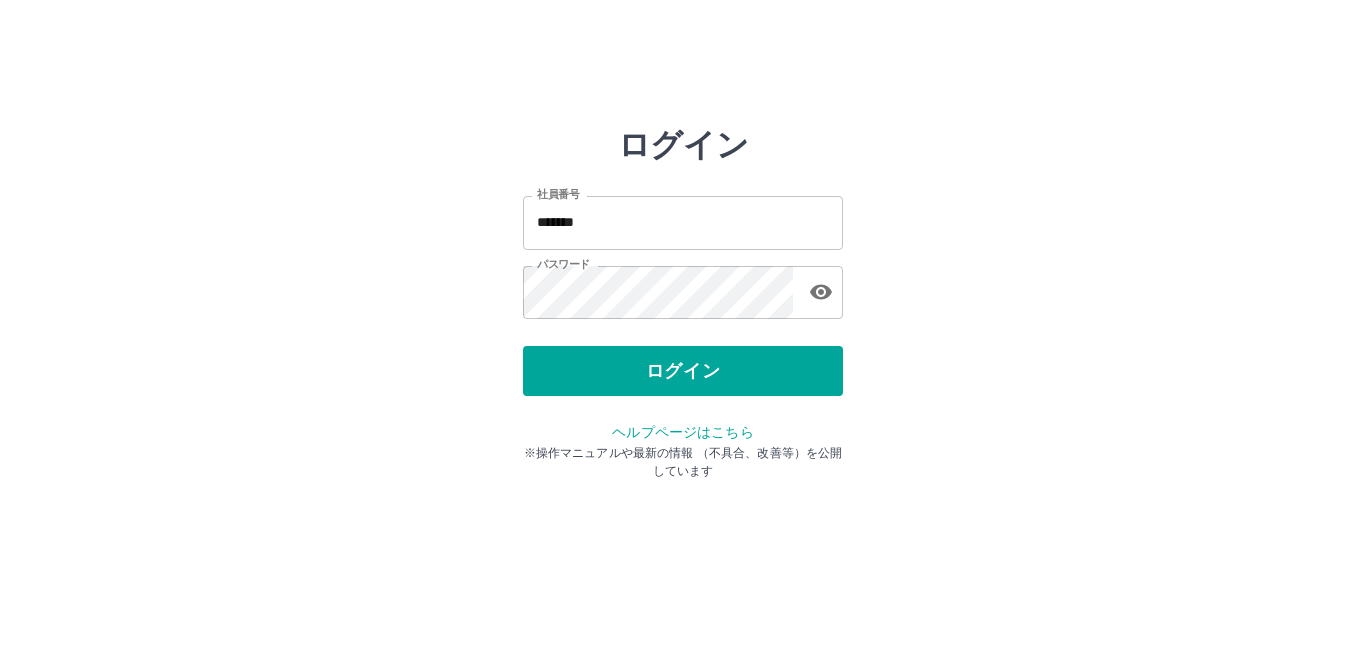 drag, startPoint x: 1187, startPoint y: 468, endPoint x: 1169, endPoint y: 461, distance: 19.313208 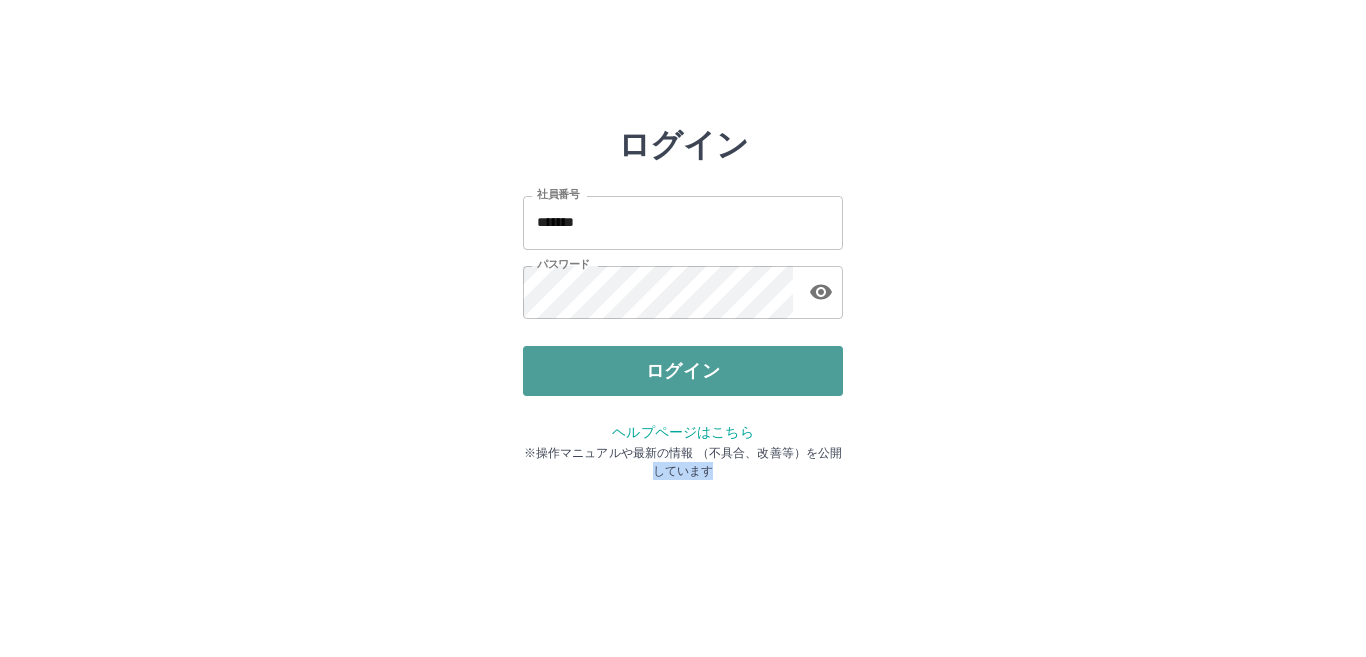 click on "ログイン" at bounding box center (683, 371) 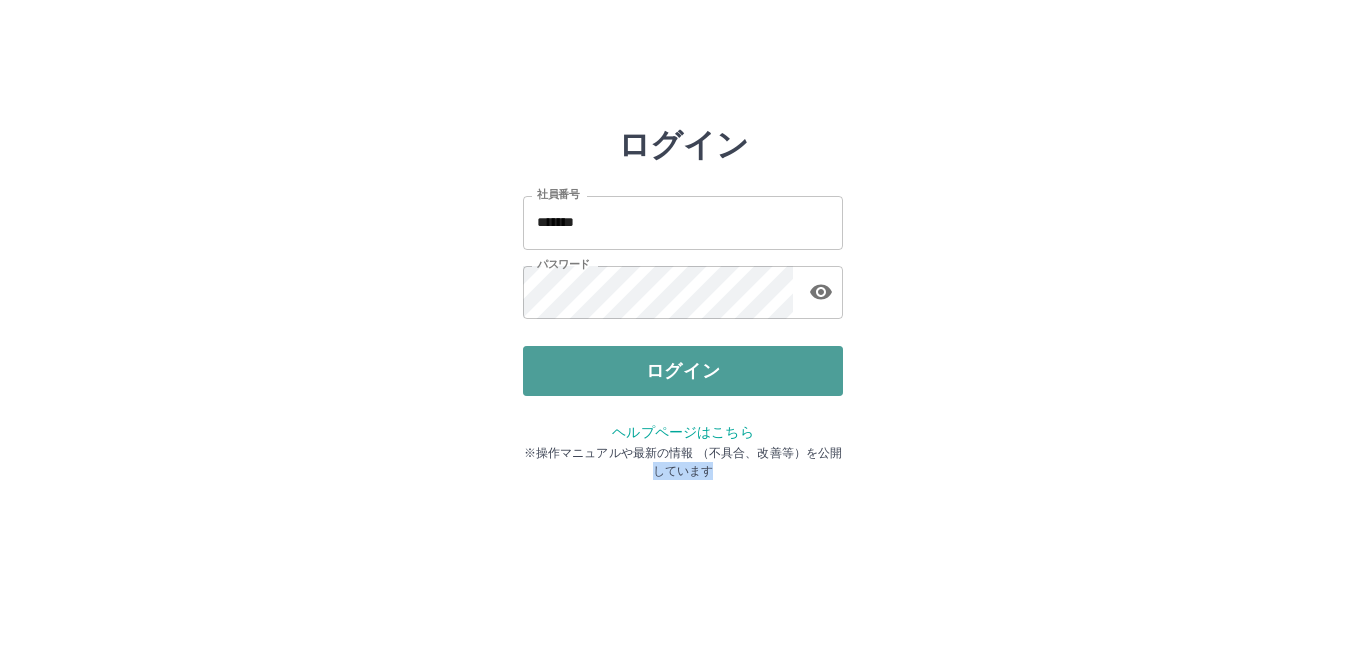 click at bounding box center [683, 328] 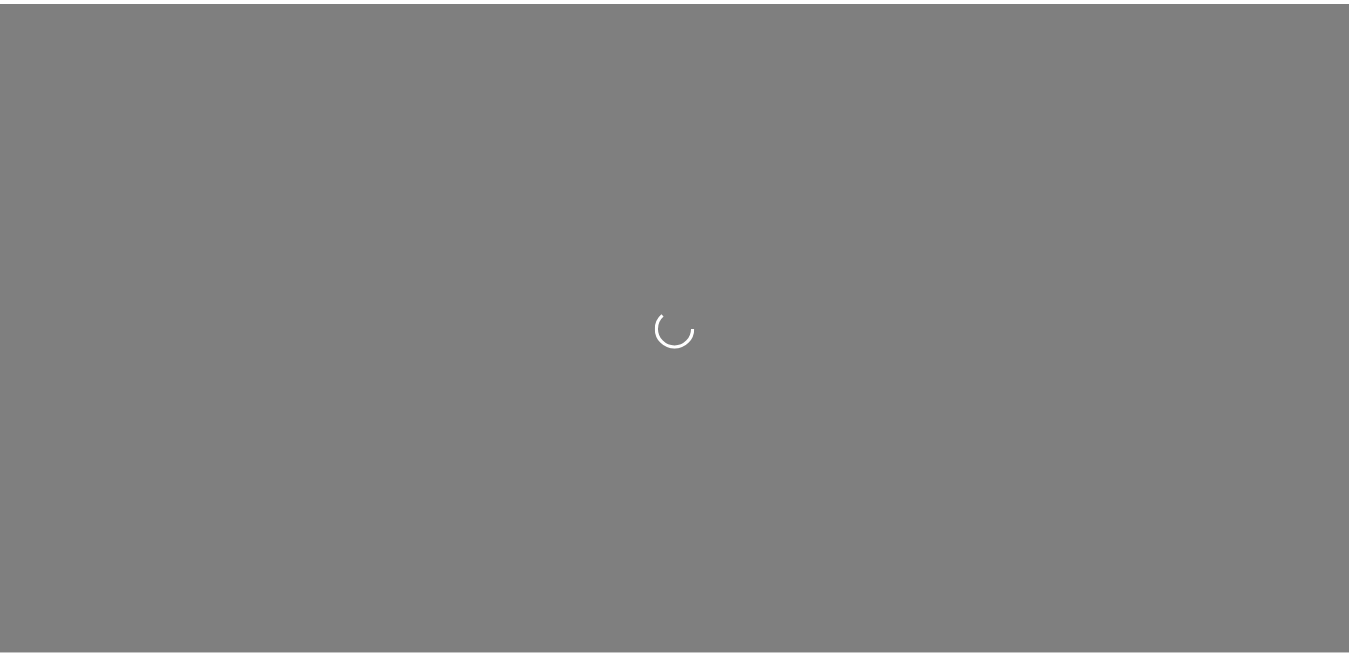 scroll, scrollTop: 0, scrollLeft: 0, axis: both 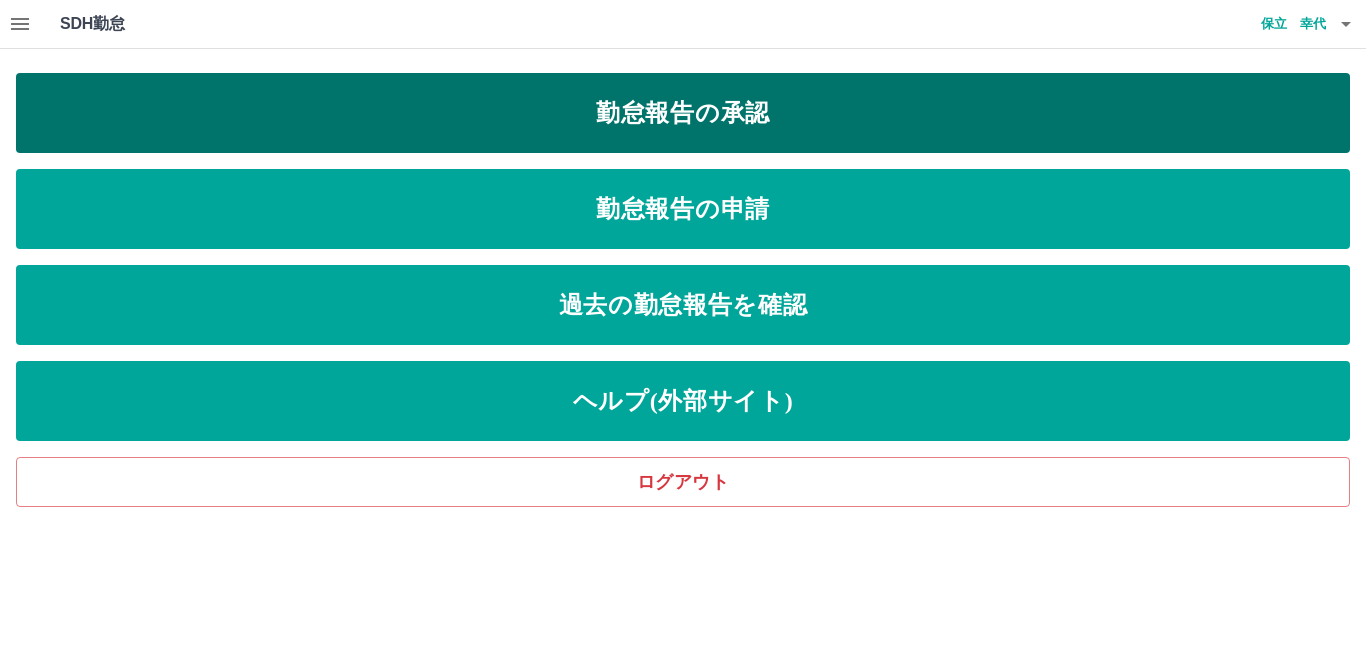 click on "勤怠報告の承認" at bounding box center [683, 113] 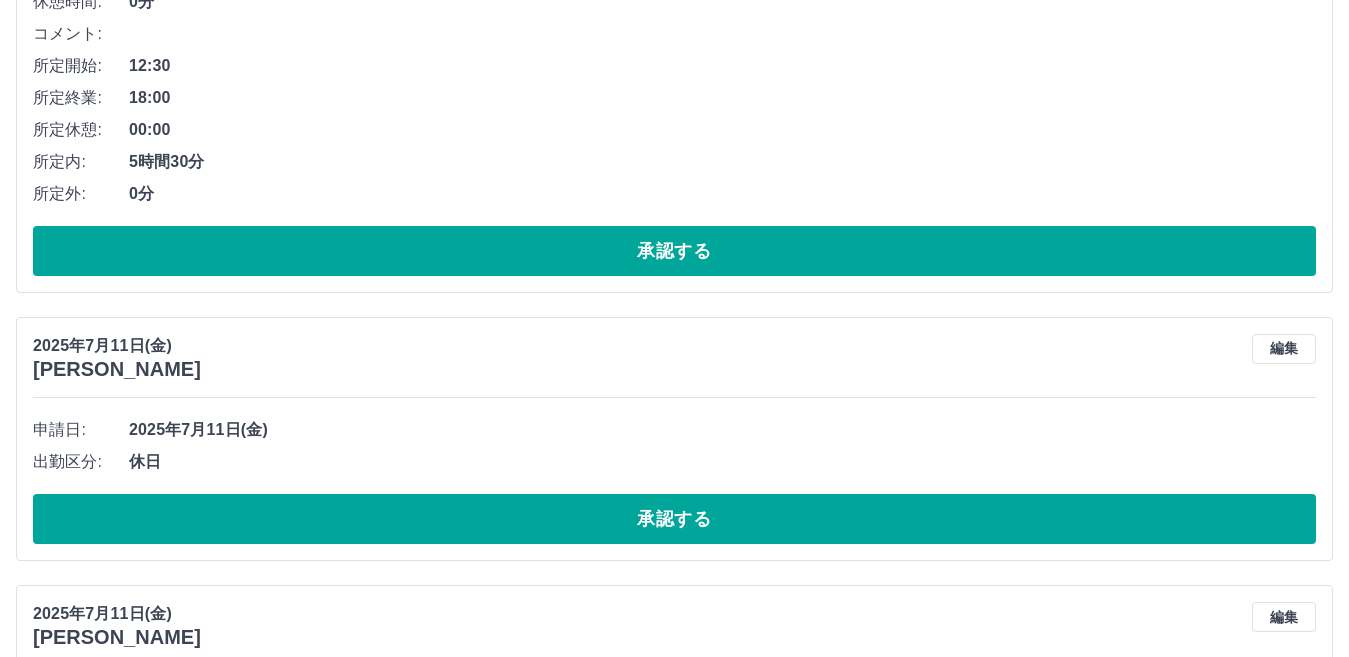 scroll, scrollTop: 1500, scrollLeft: 0, axis: vertical 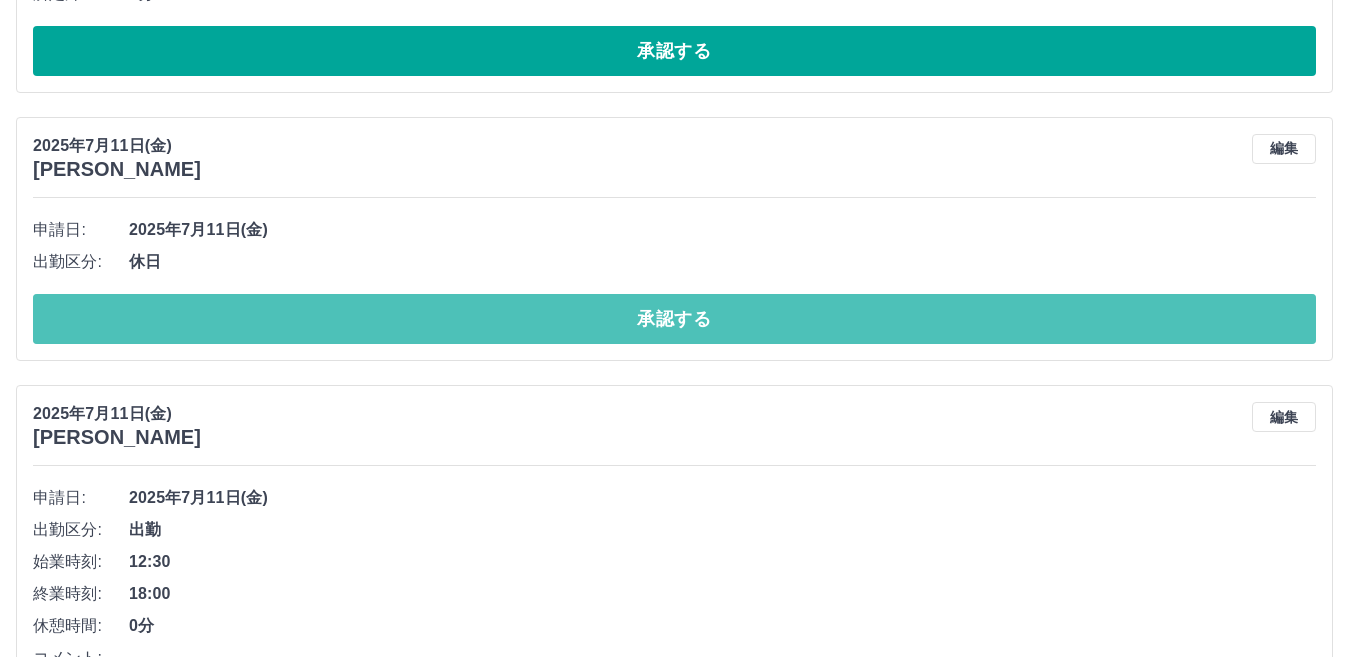 click on "承認する" at bounding box center [674, 319] 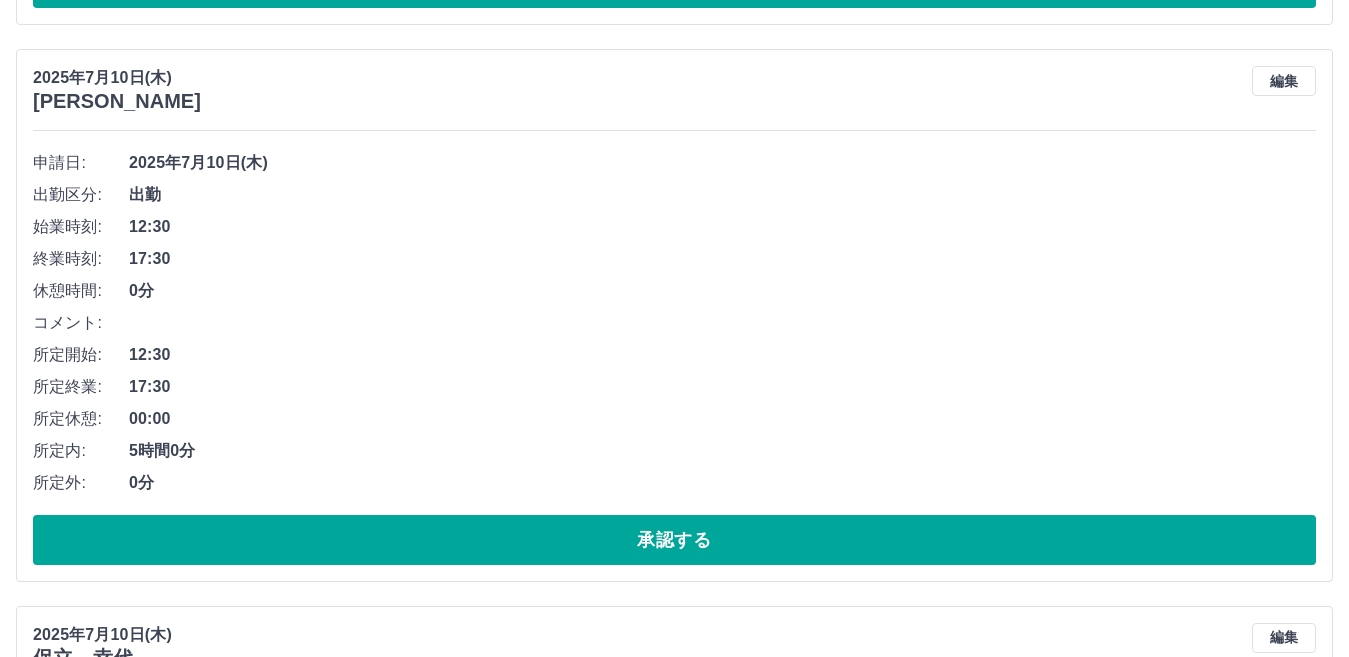 scroll, scrollTop: 2800, scrollLeft: 0, axis: vertical 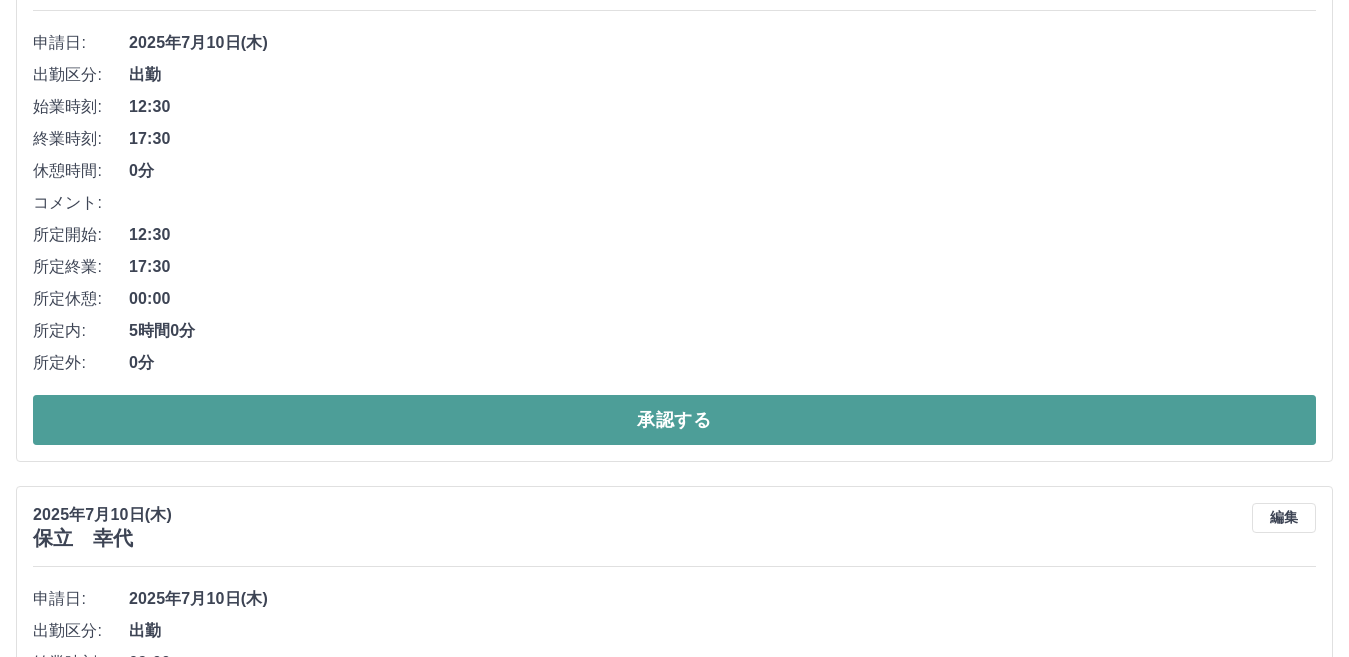 click on "承認する" at bounding box center (674, 420) 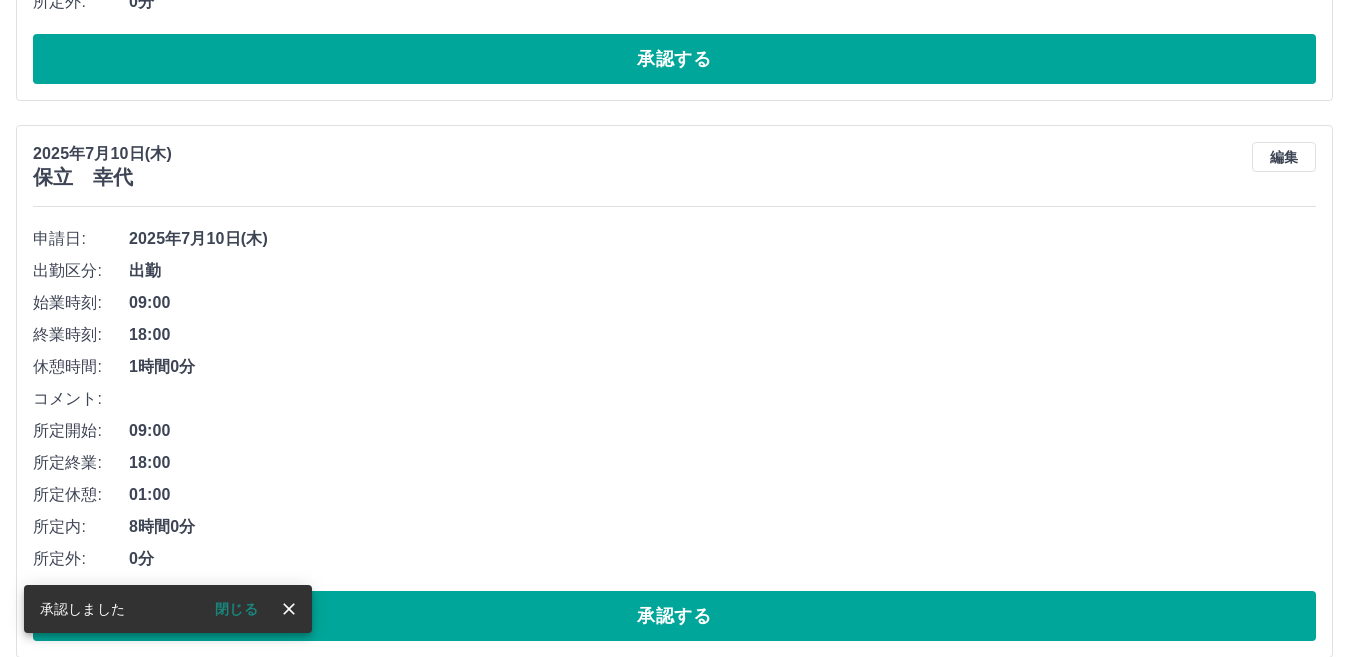 scroll, scrollTop: 2631, scrollLeft: 0, axis: vertical 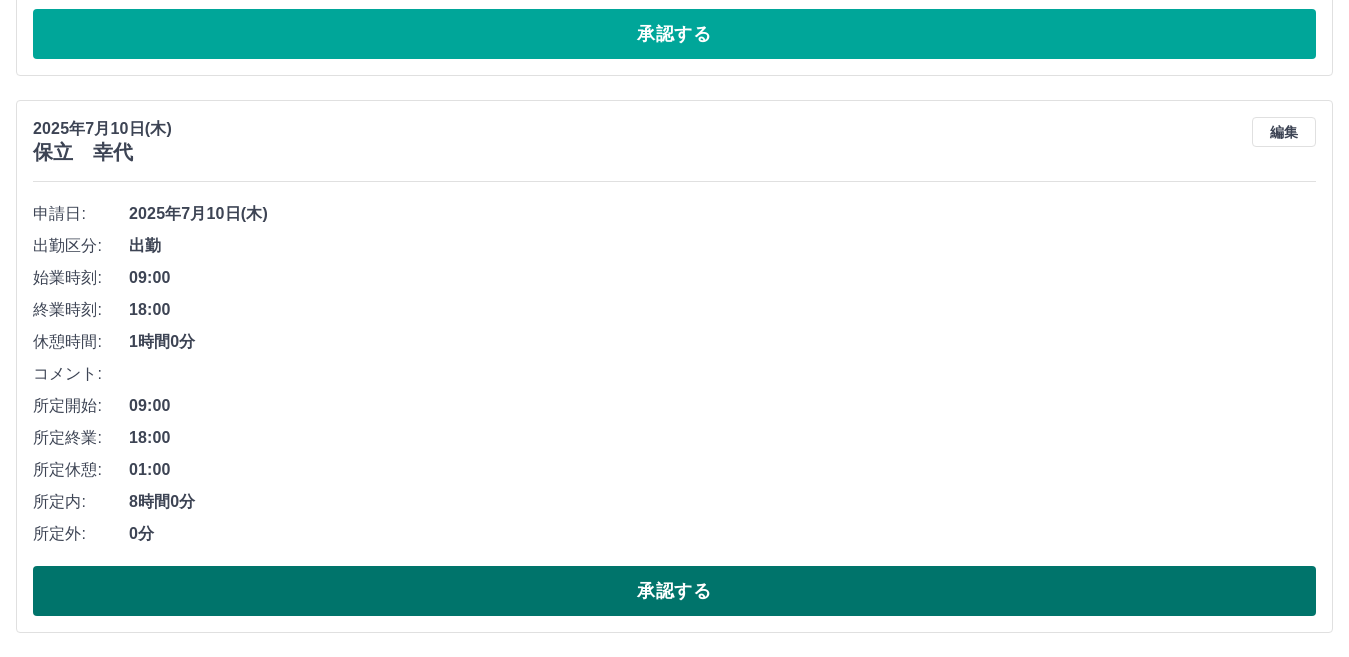 click on "承認する" at bounding box center (674, 591) 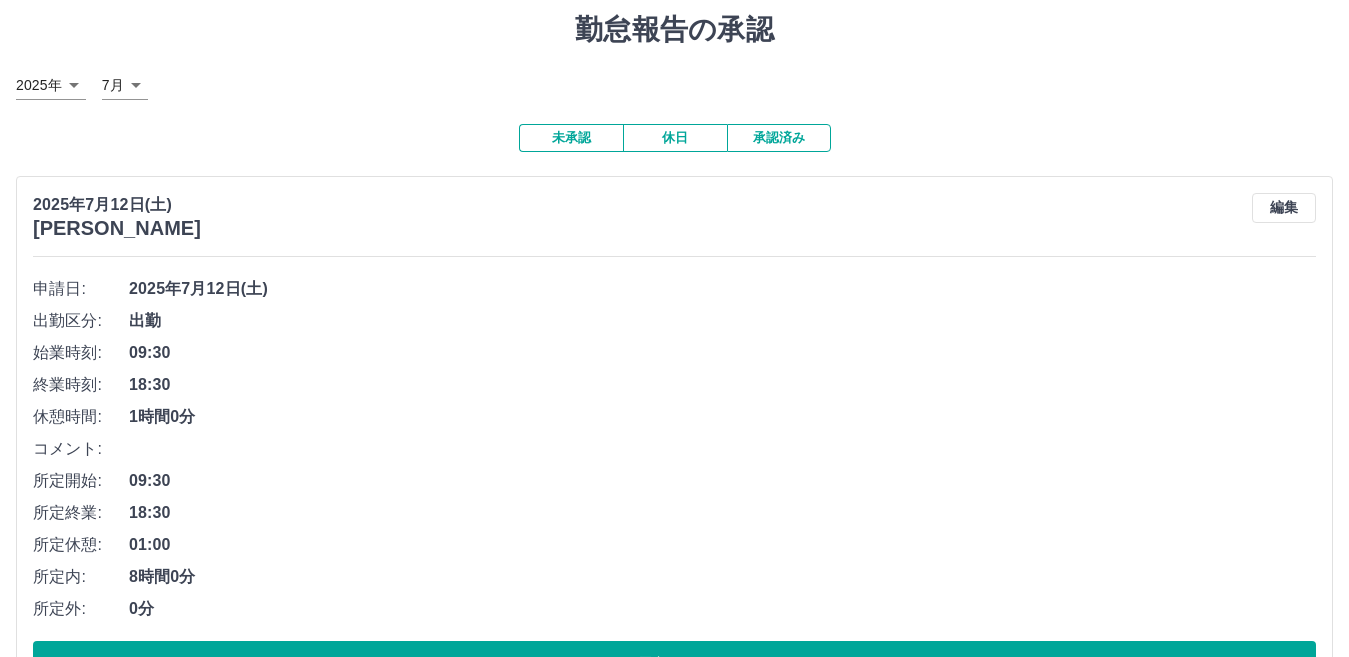 scroll, scrollTop: 0, scrollLeft: 0, axis: both 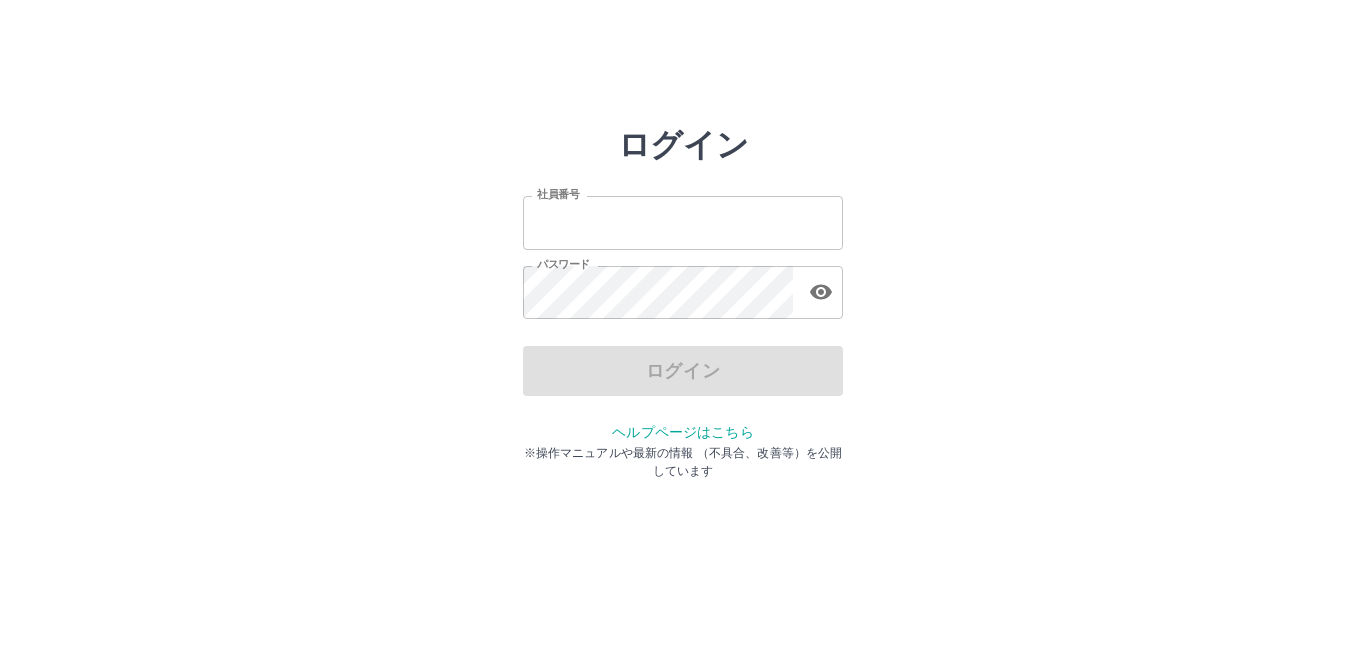 type on "*******" 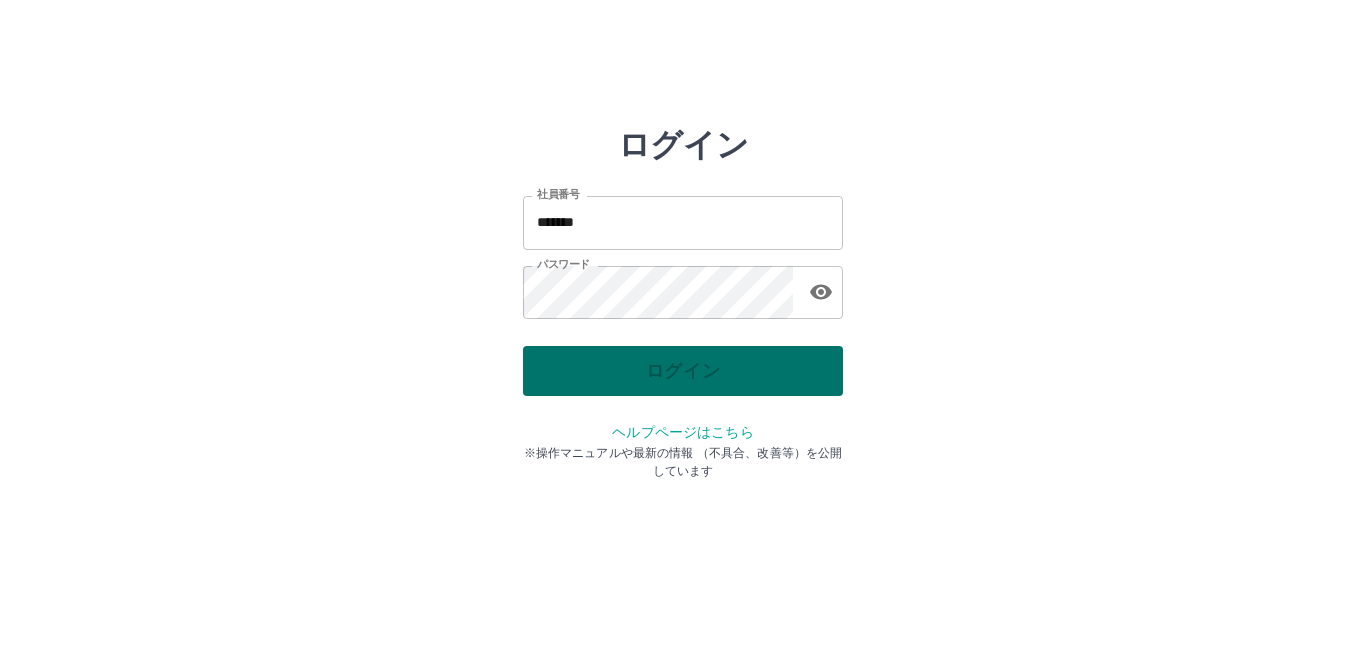 click on "ログイン" at bounding box center (683, 371) 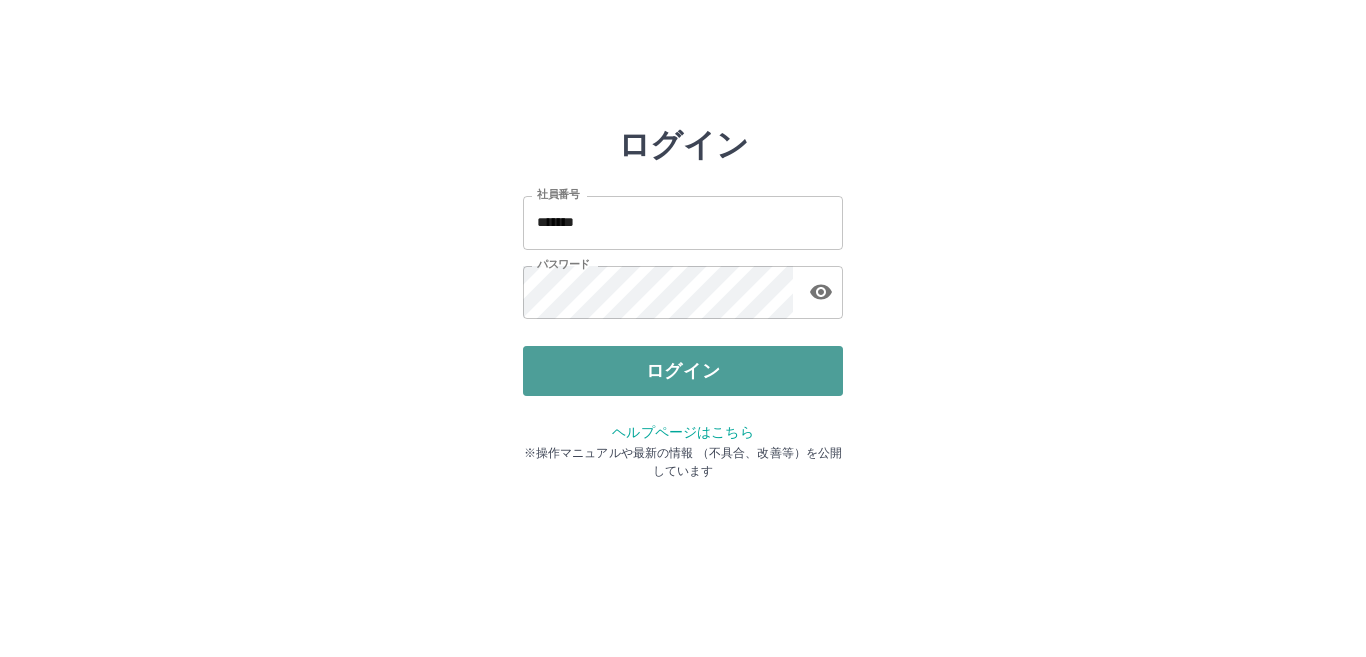 click on "ログイン" at bounding box center (683, 371) 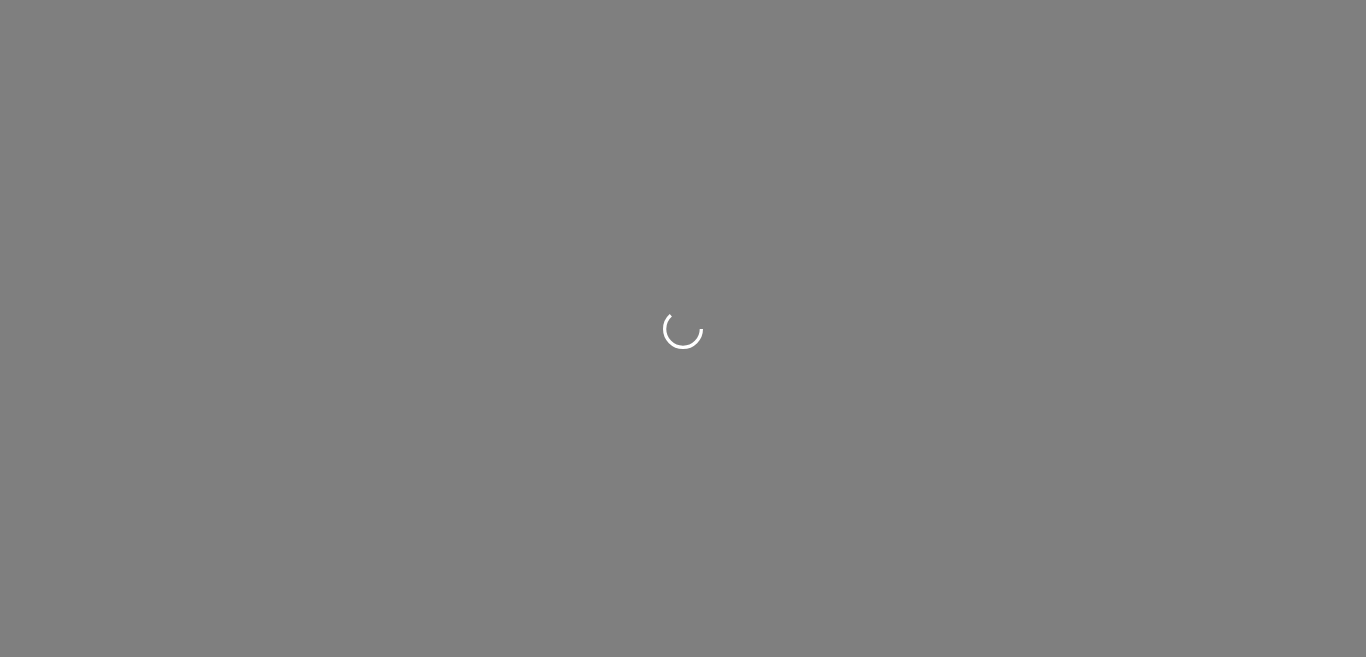 scroll, scrollTop: 0, scrollLeft: 0, axis: both 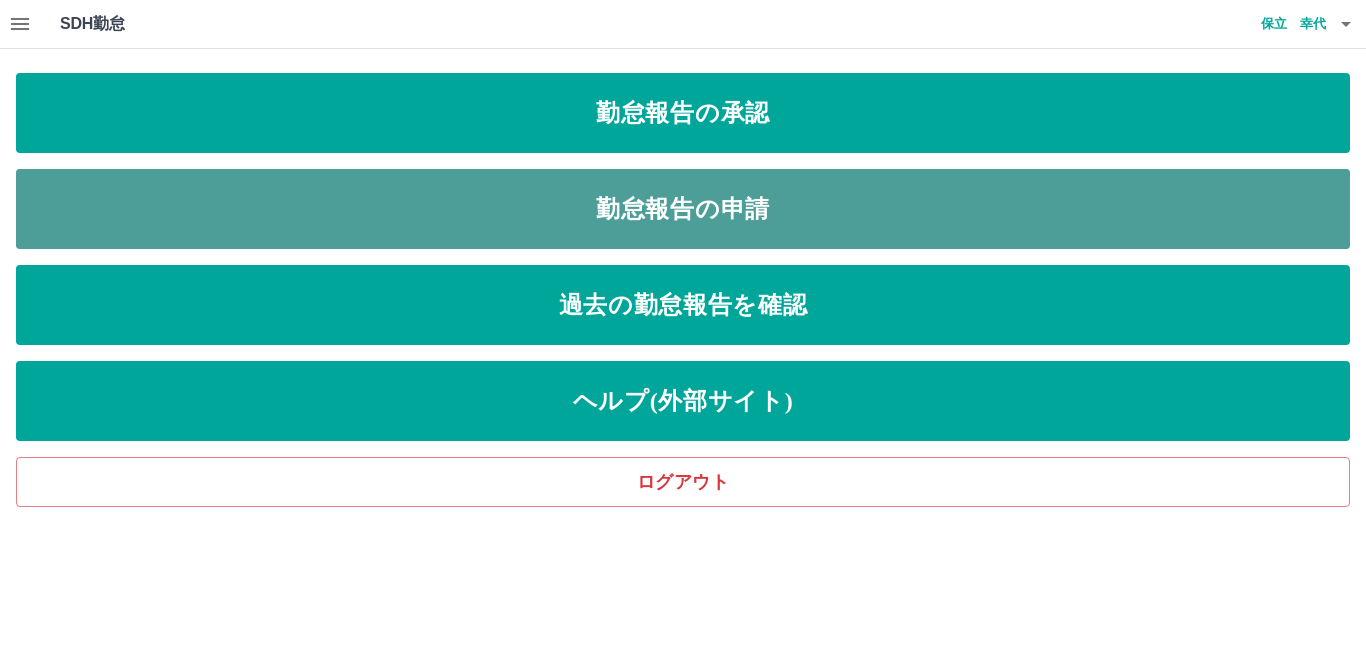 click on "勤怠報告の申請" at bounding box center [683, 209] 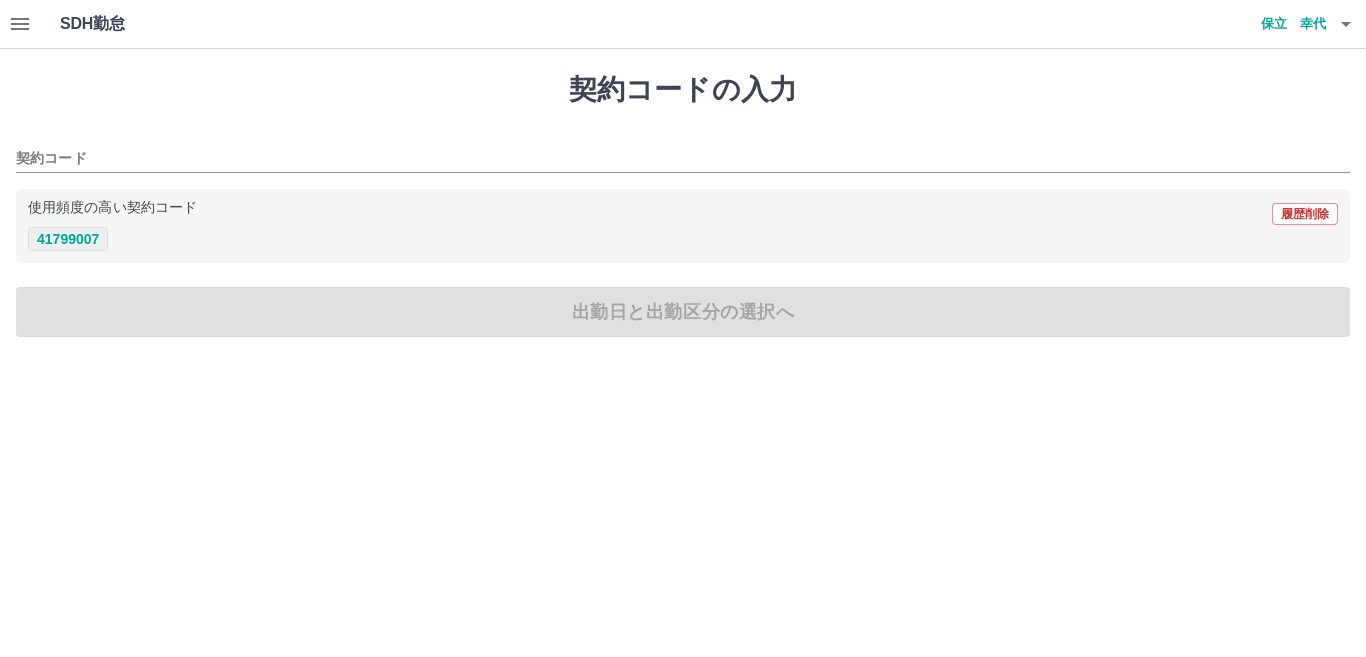 click on "41799007" at bounding box center [68, 239] 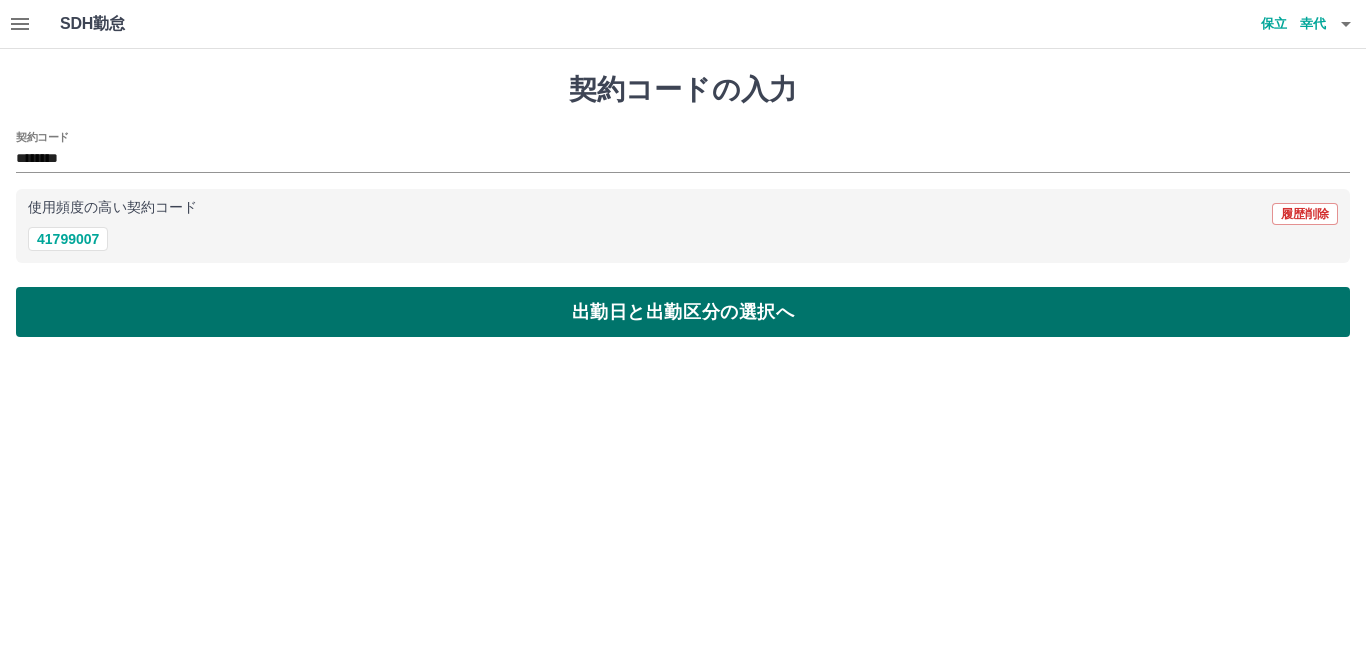 click on "出勤日と出勤区分の選択へ" at bounding box center [683, 312] 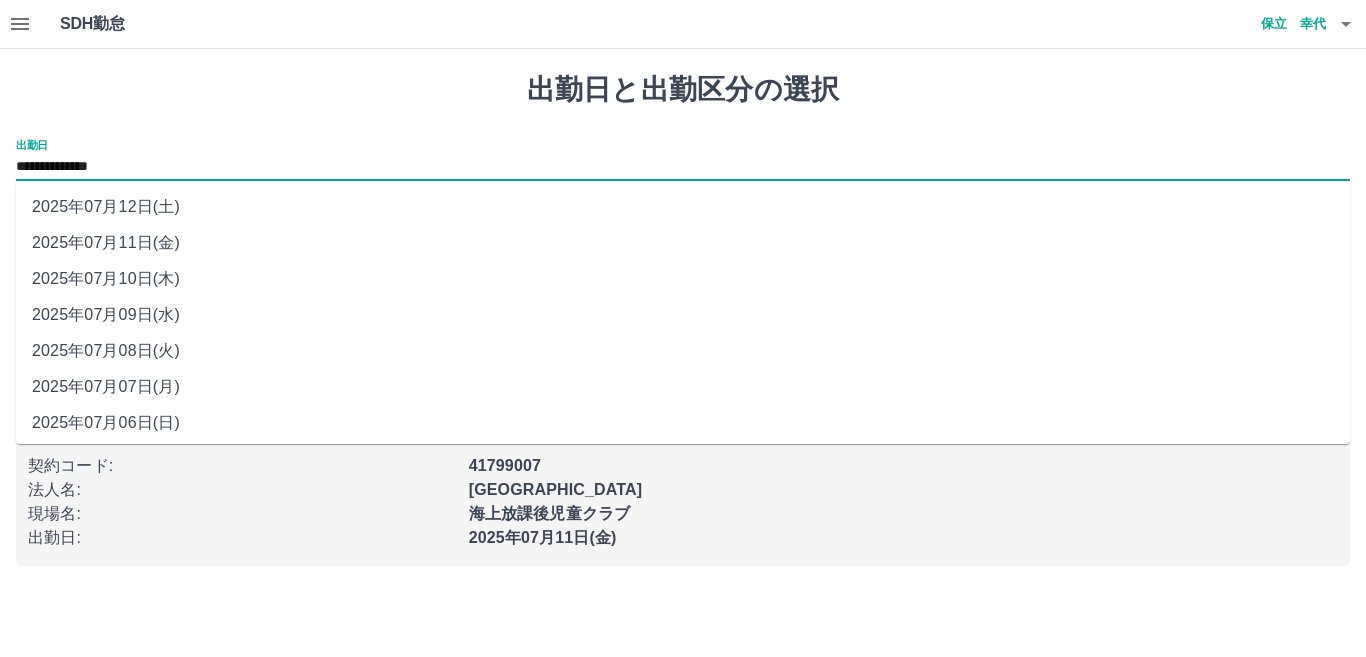 click on "**********" at bounding box center [683, 167] 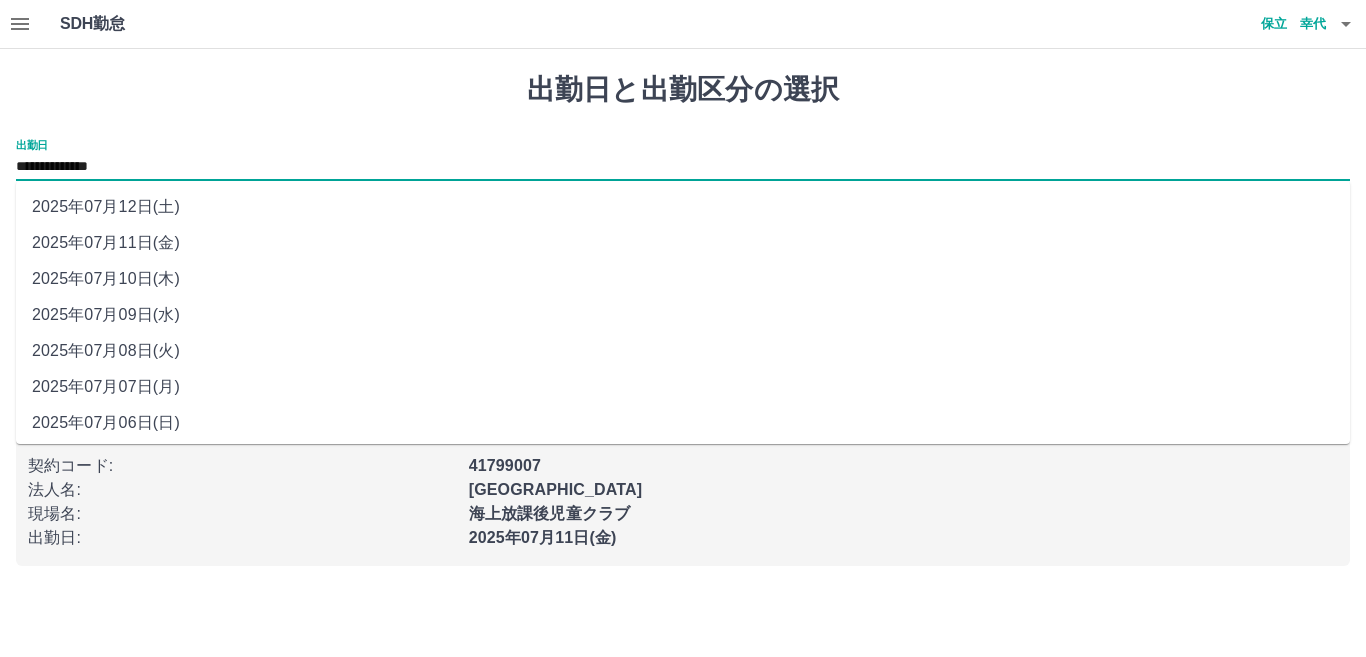 click on "2025年07月12日(土)" at bounding box center (683, 207) 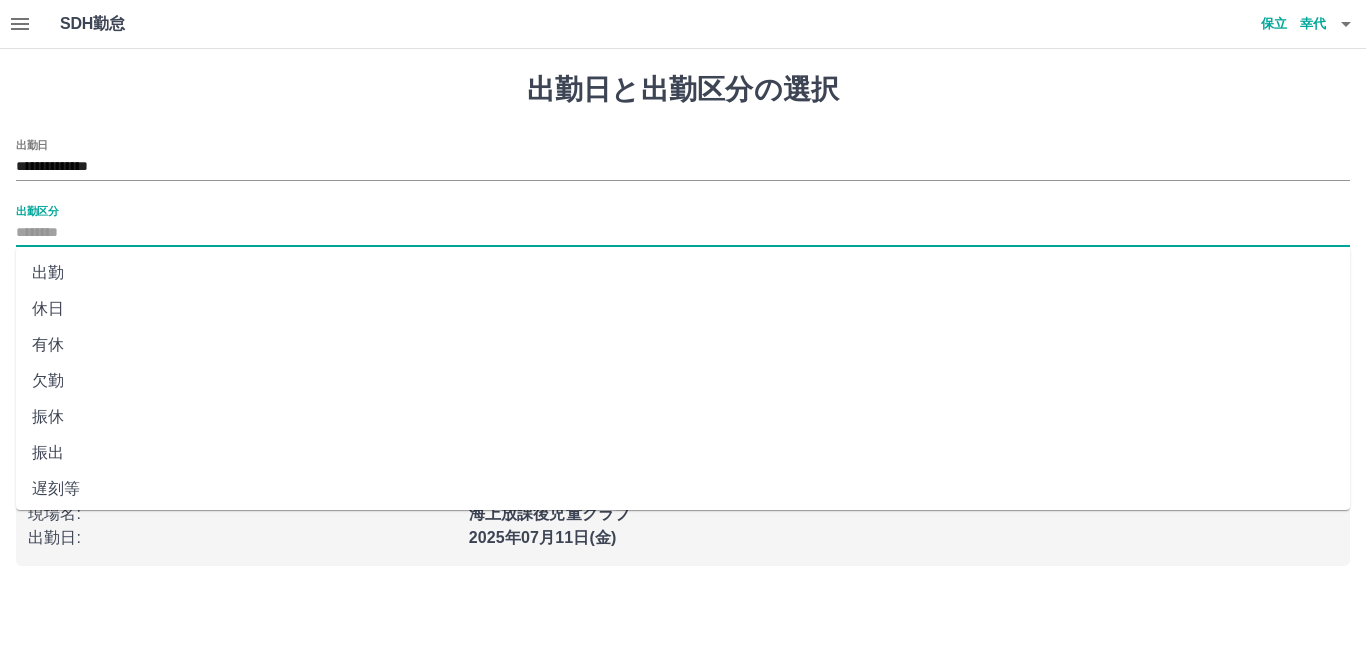 click on "出勤区分" at bounding box center [683, 233] 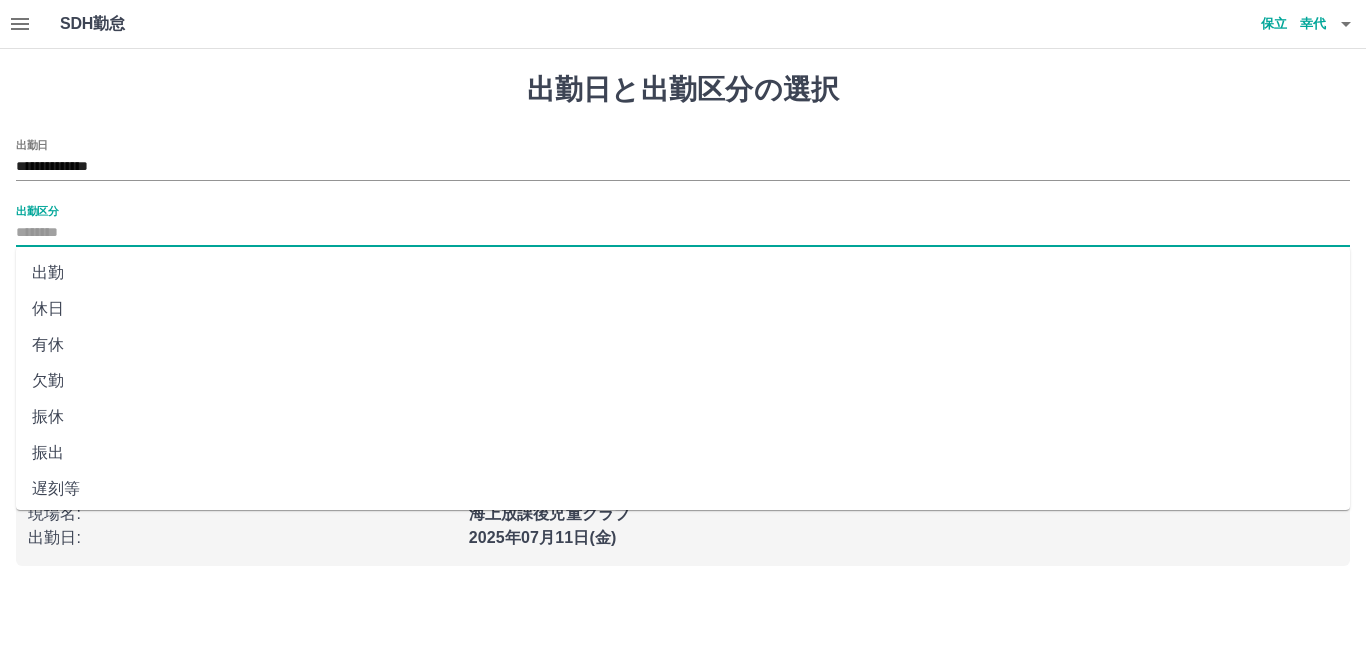 click on "休日" at bounding box center (683, 309) 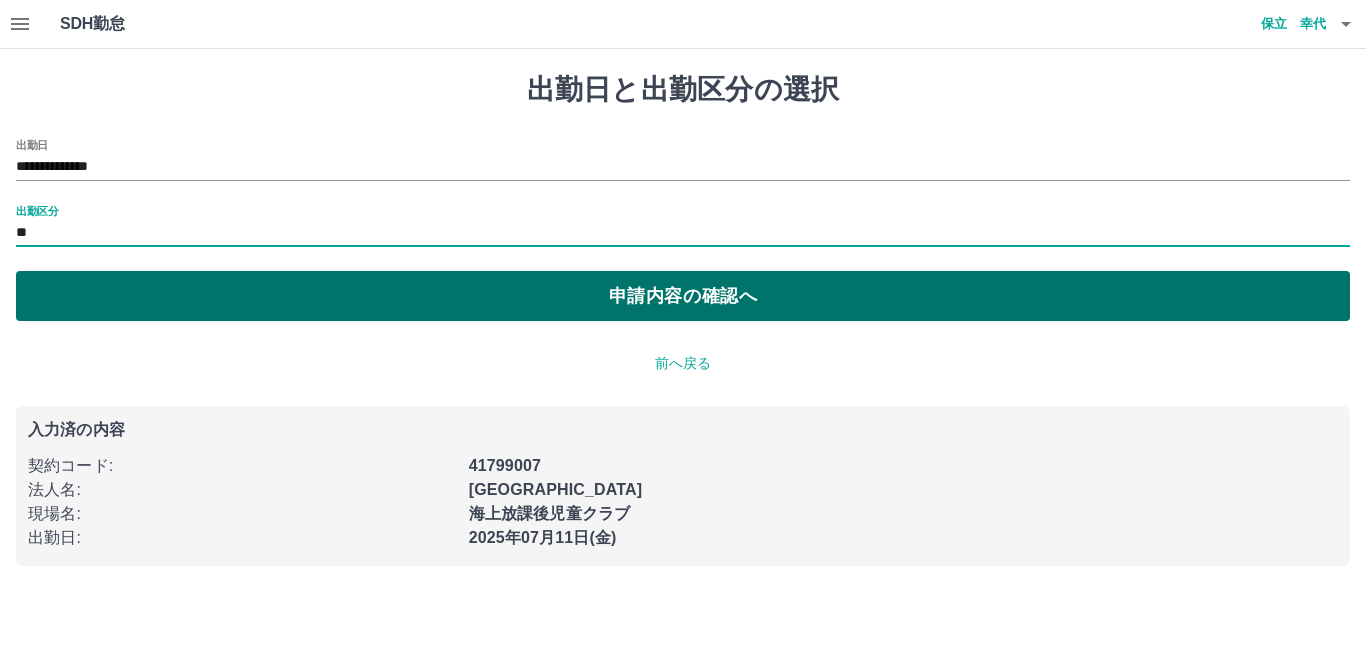 click on "申請内容の確認へ" at bounding box center (683, 296) 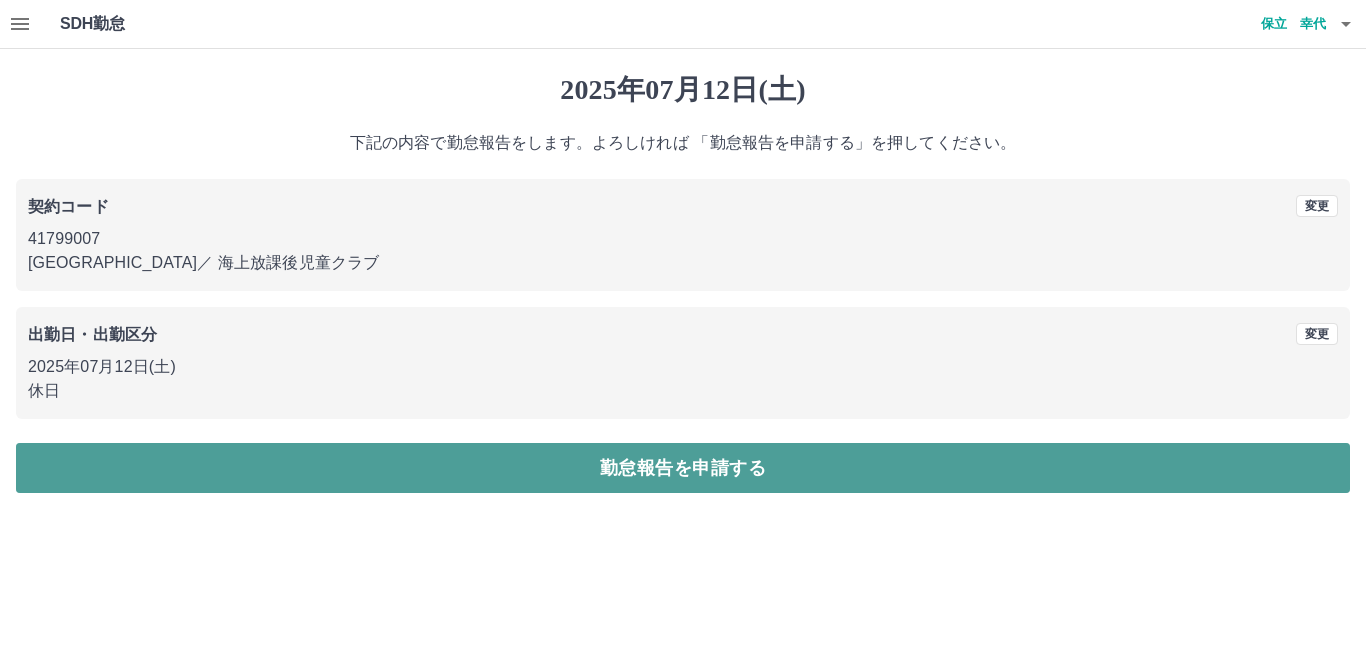 click on "勤怠報告を申請する" at bounding box center (683, 468) 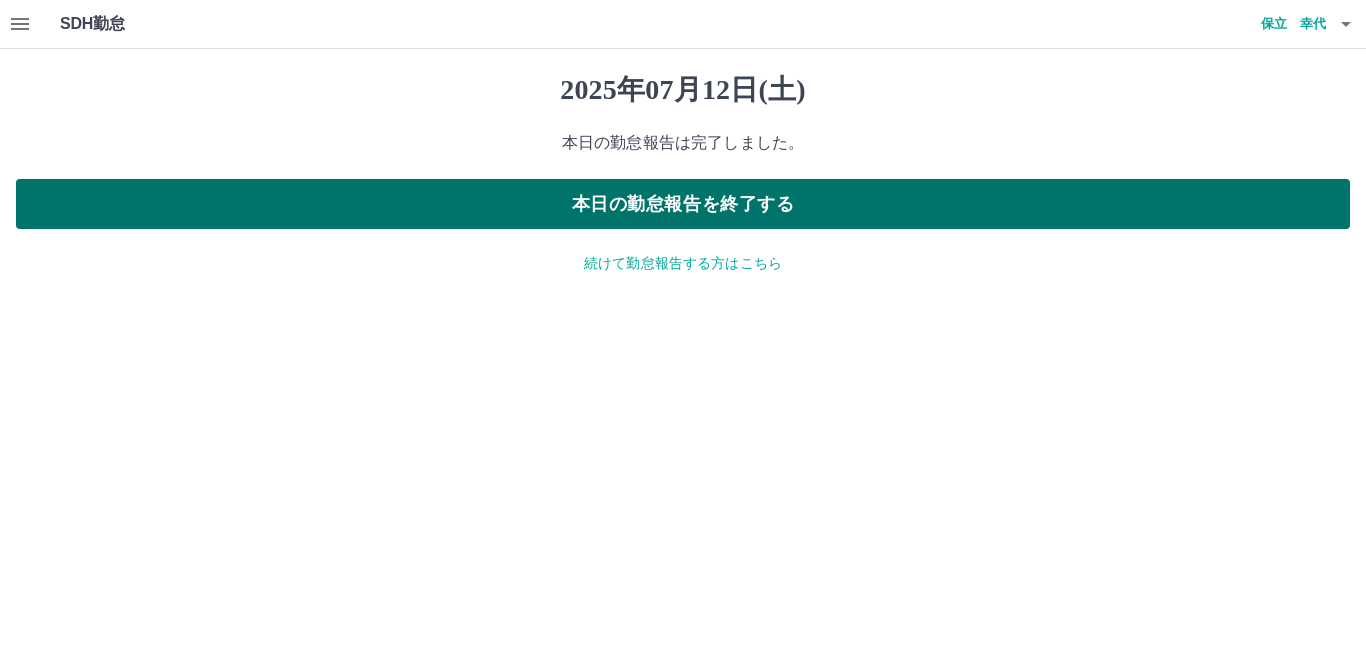 click on "本日の勤怠報告を終了する" at bounding box center (683, 204) 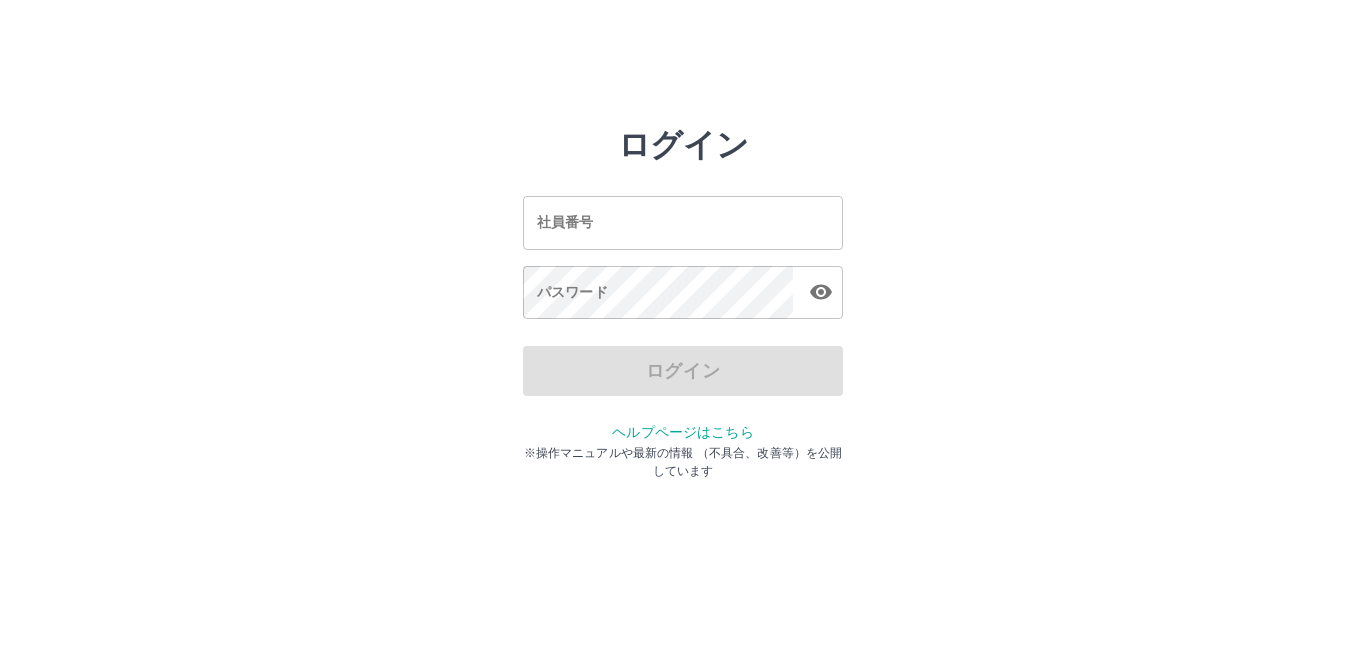 scroll, scrollTop: 0, scrollLeft: 0, axis: both 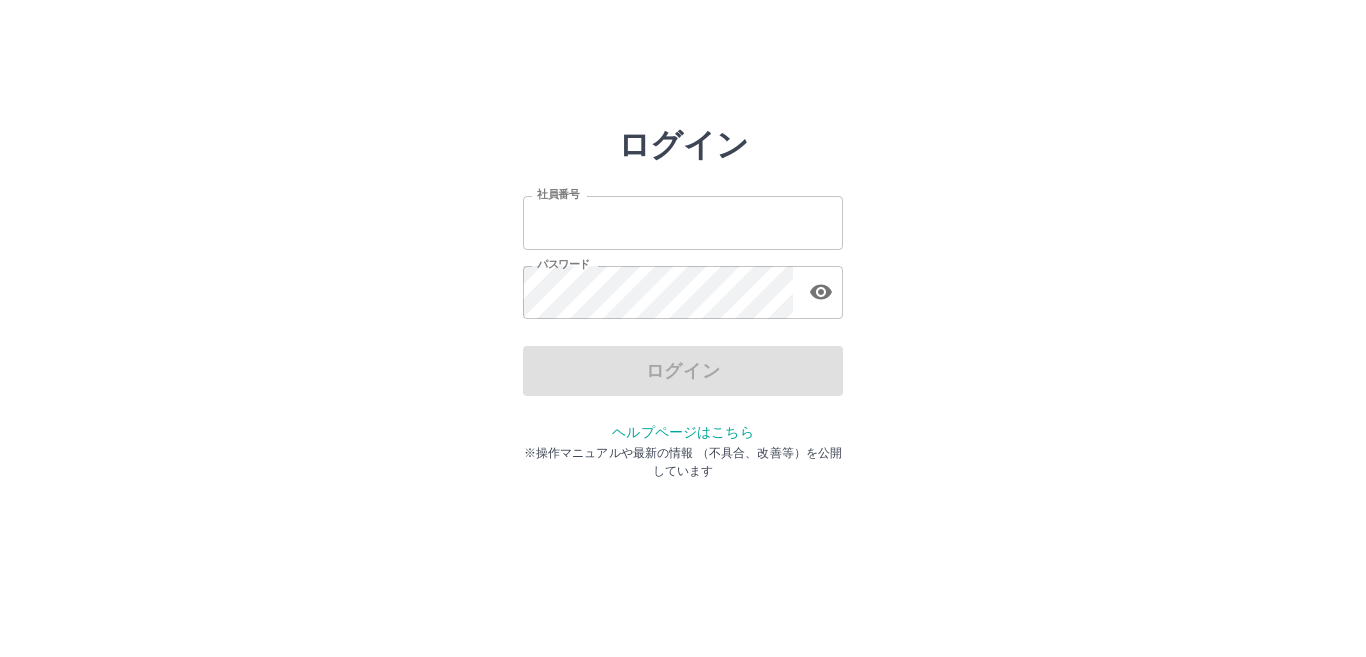 type on "*******" 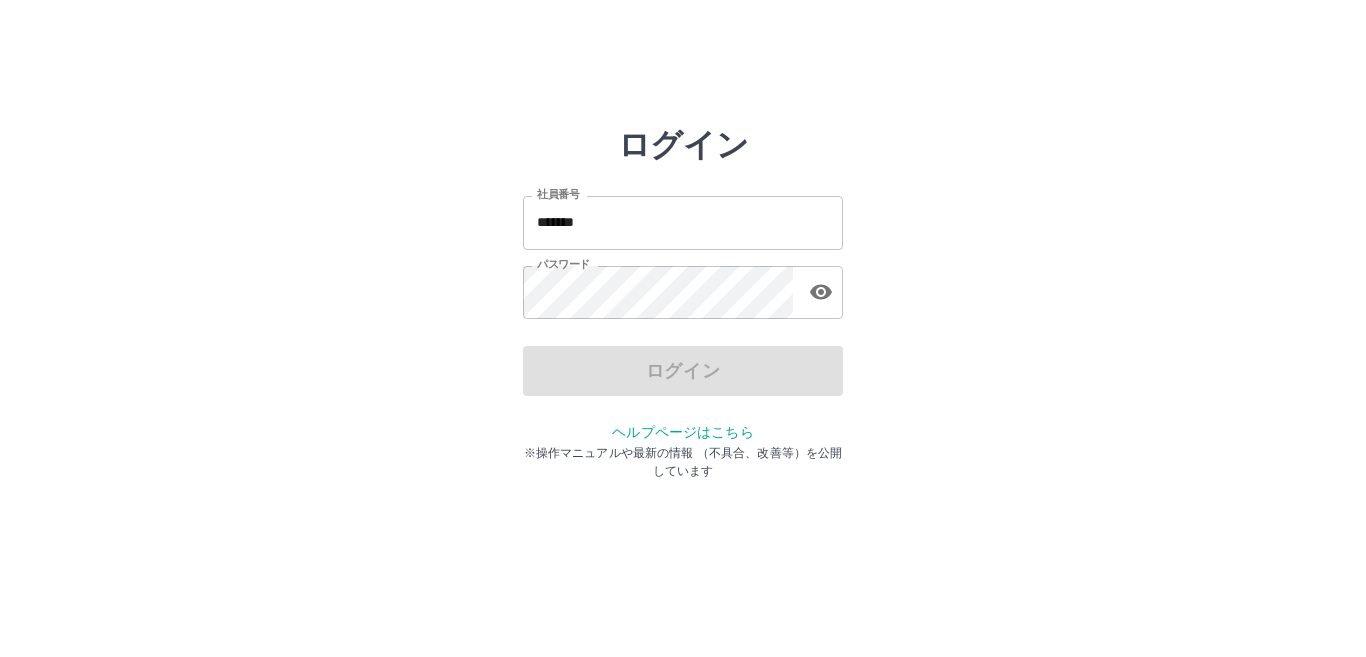 click on "ログイン" at bounding box center (683, 371) 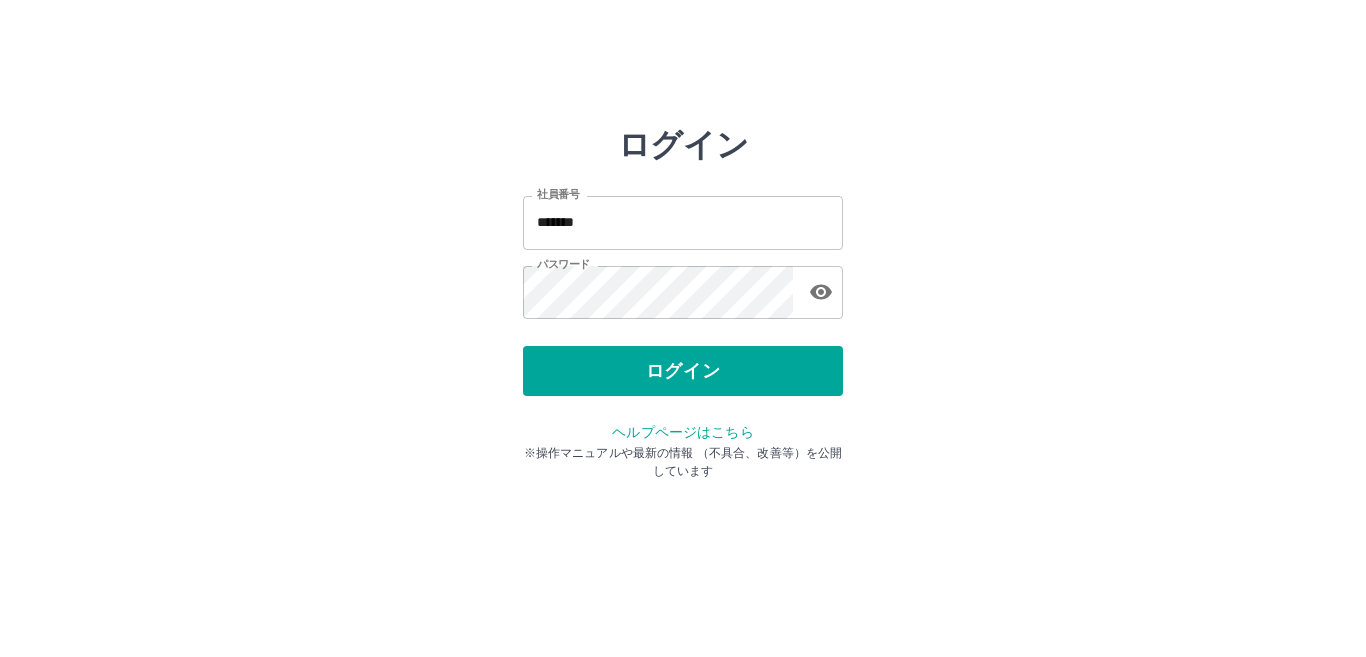 click on "ログイン" at bounding box center [683, 371] 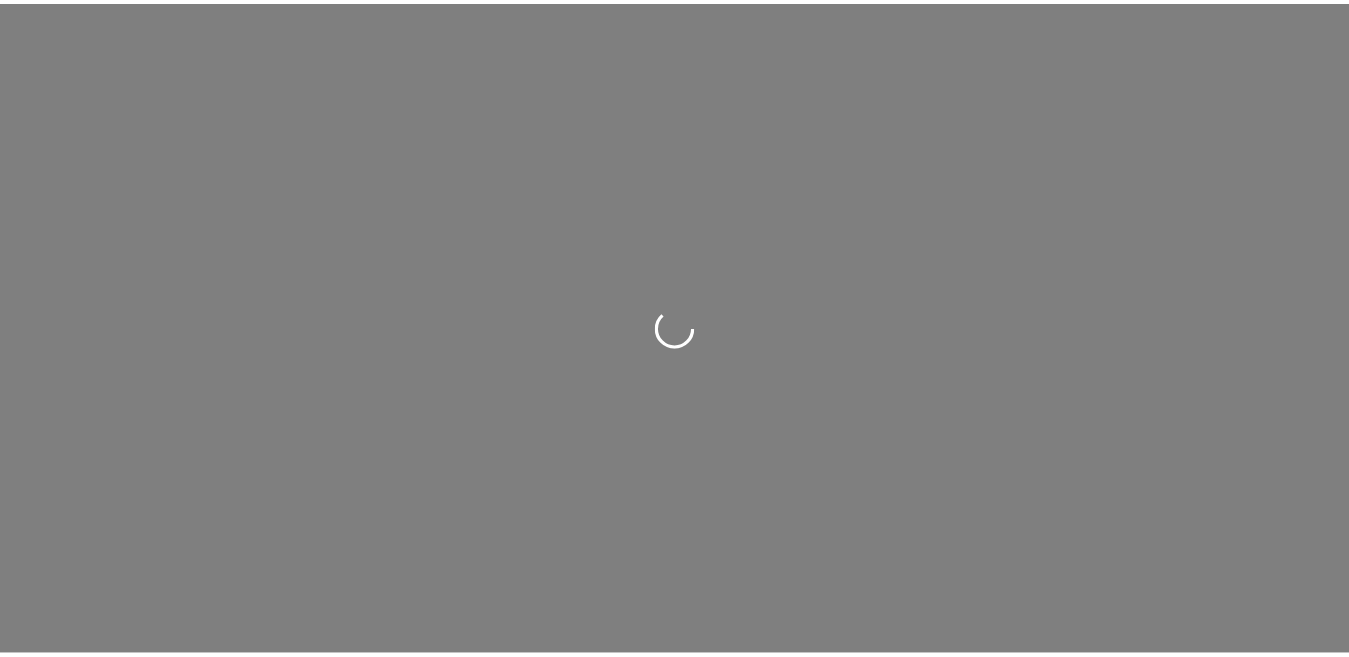 scroll, scrollTop: 0, scrollLeft: 0, axis: both 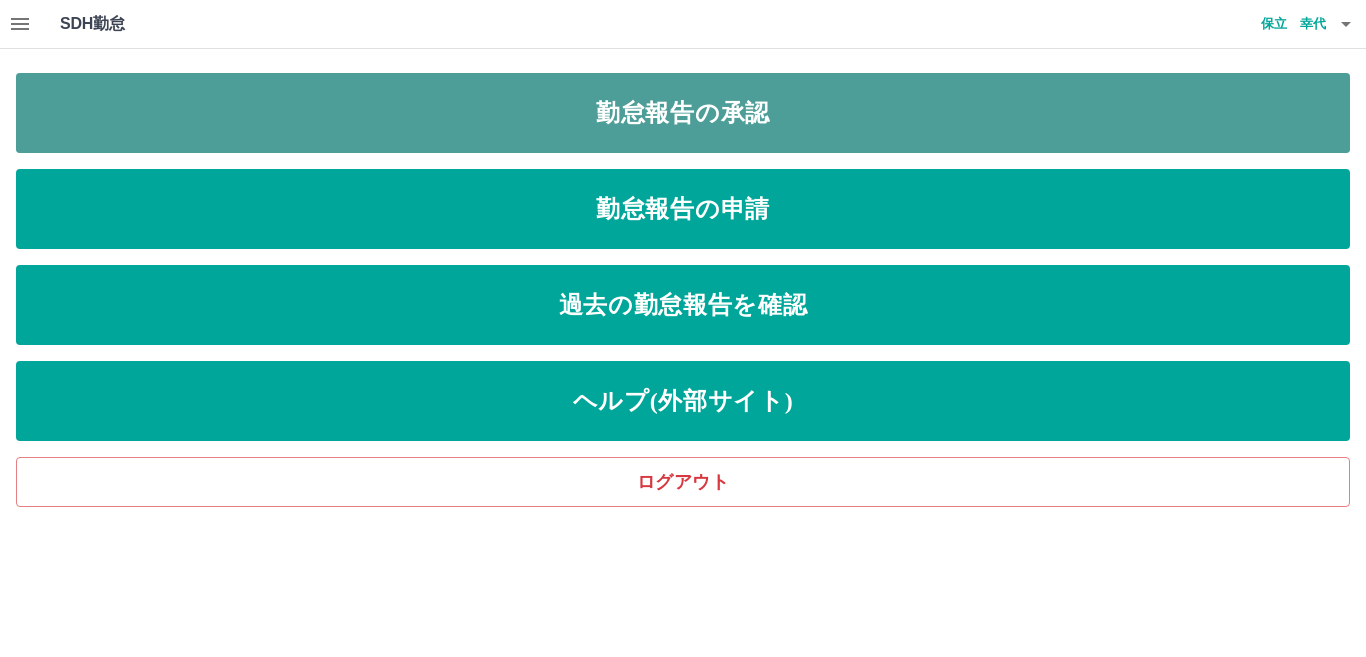 click on "勤怠報告の承認" at bounding box center (683, 113) 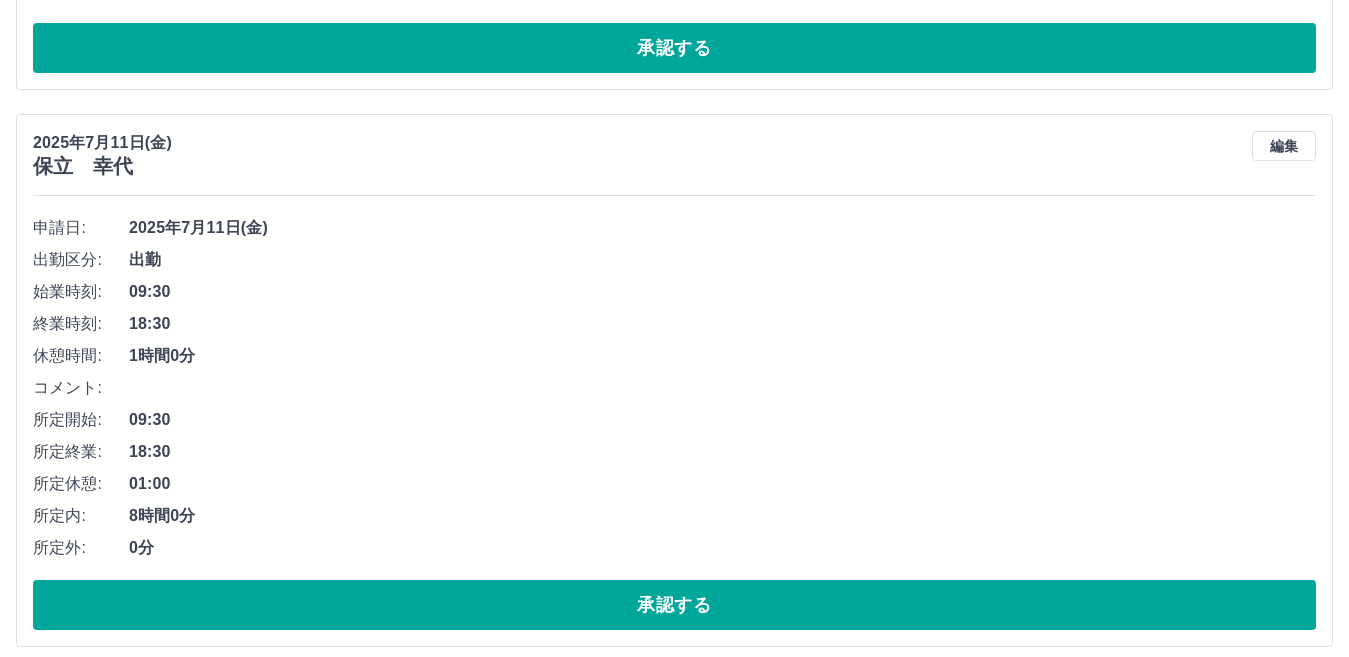 scroll, scrollTop: 2343, scrollLeft: 0, axis: vertical 